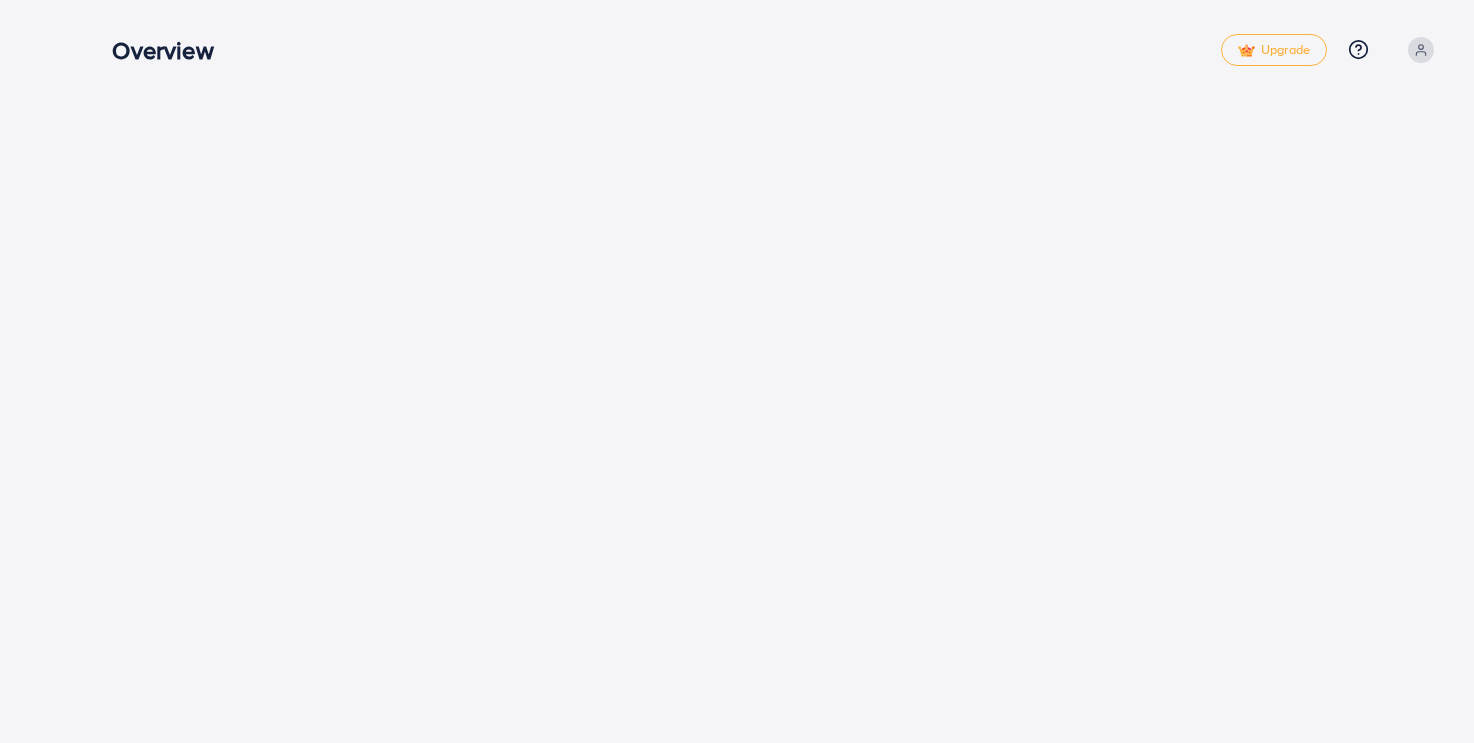 scroll, scrollTop: 0, scrollLeft: 0, axis: both 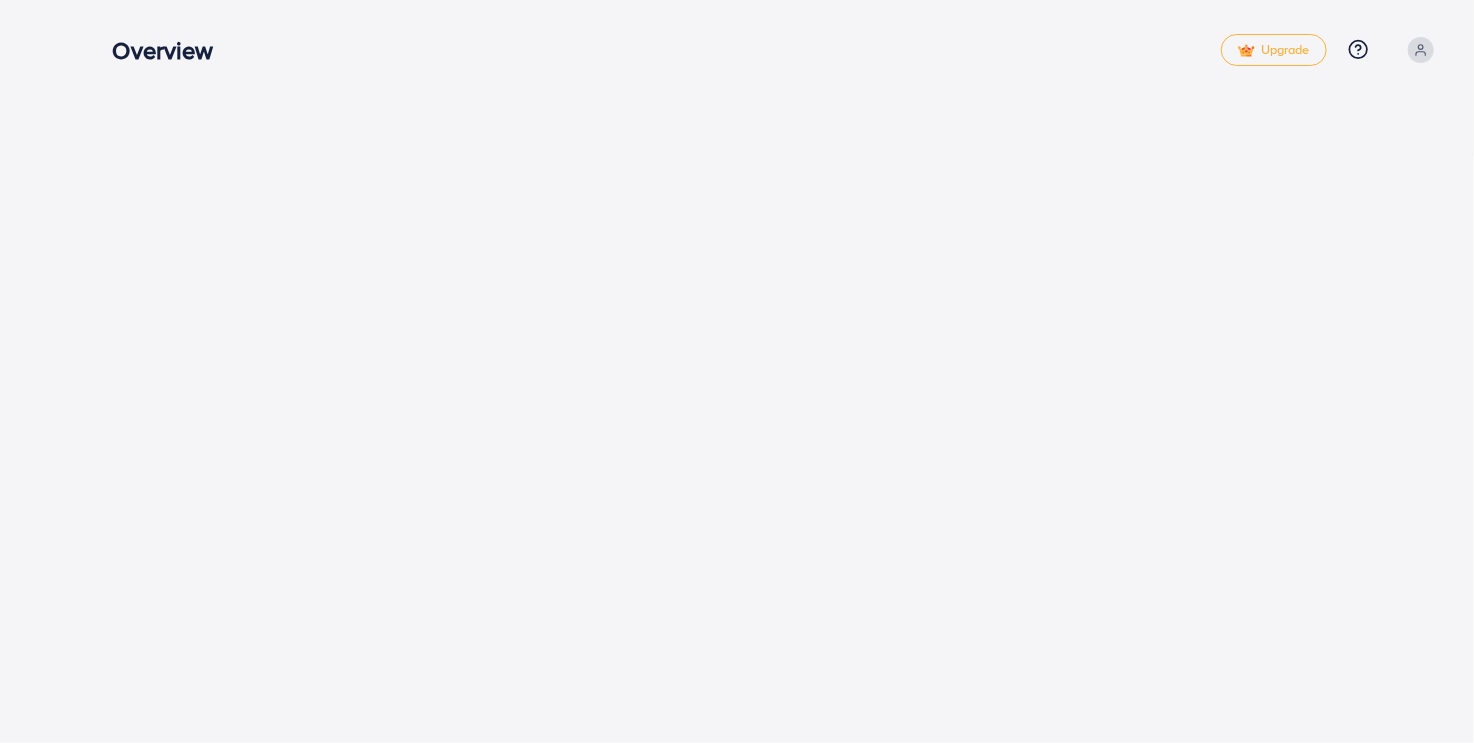 click at bounding box center [1421, 50] 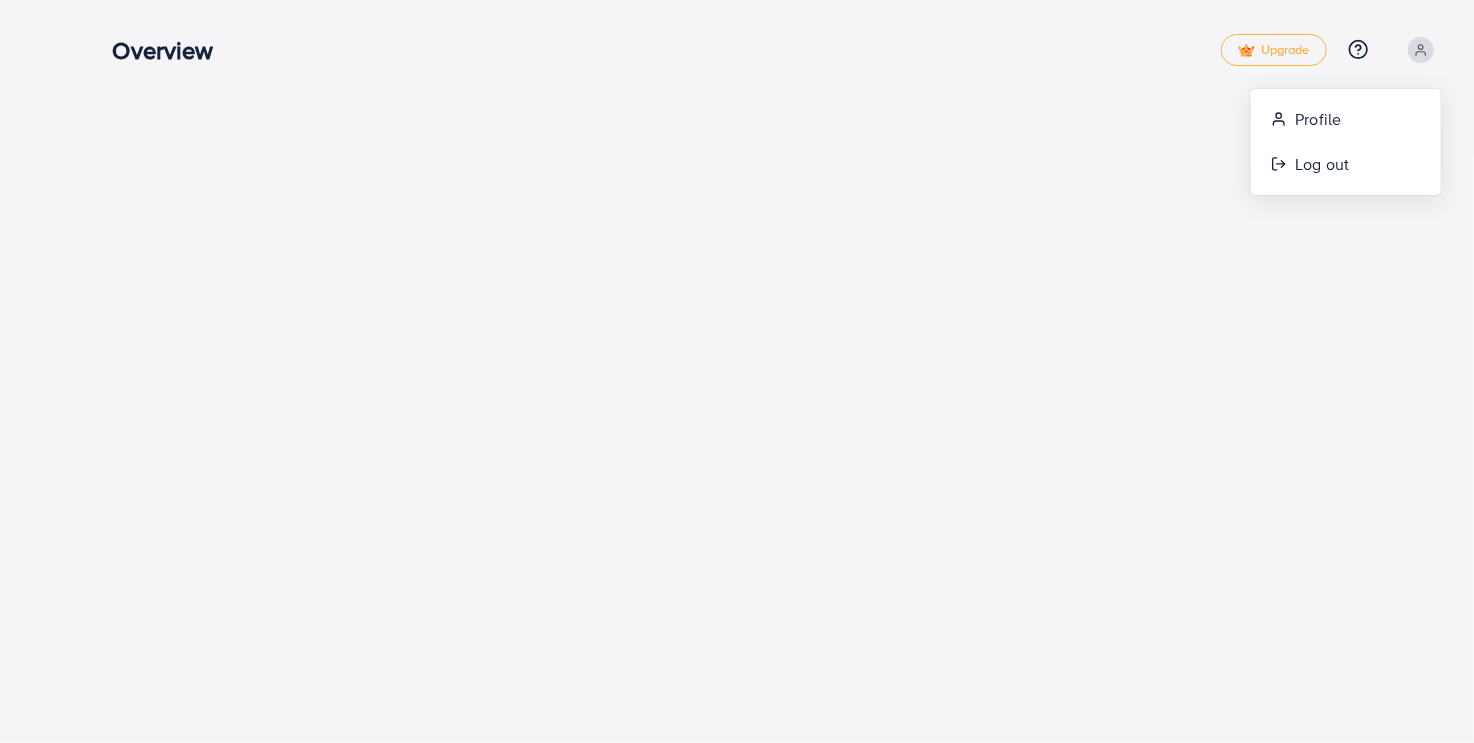 click at bounding box center [1421, 50] 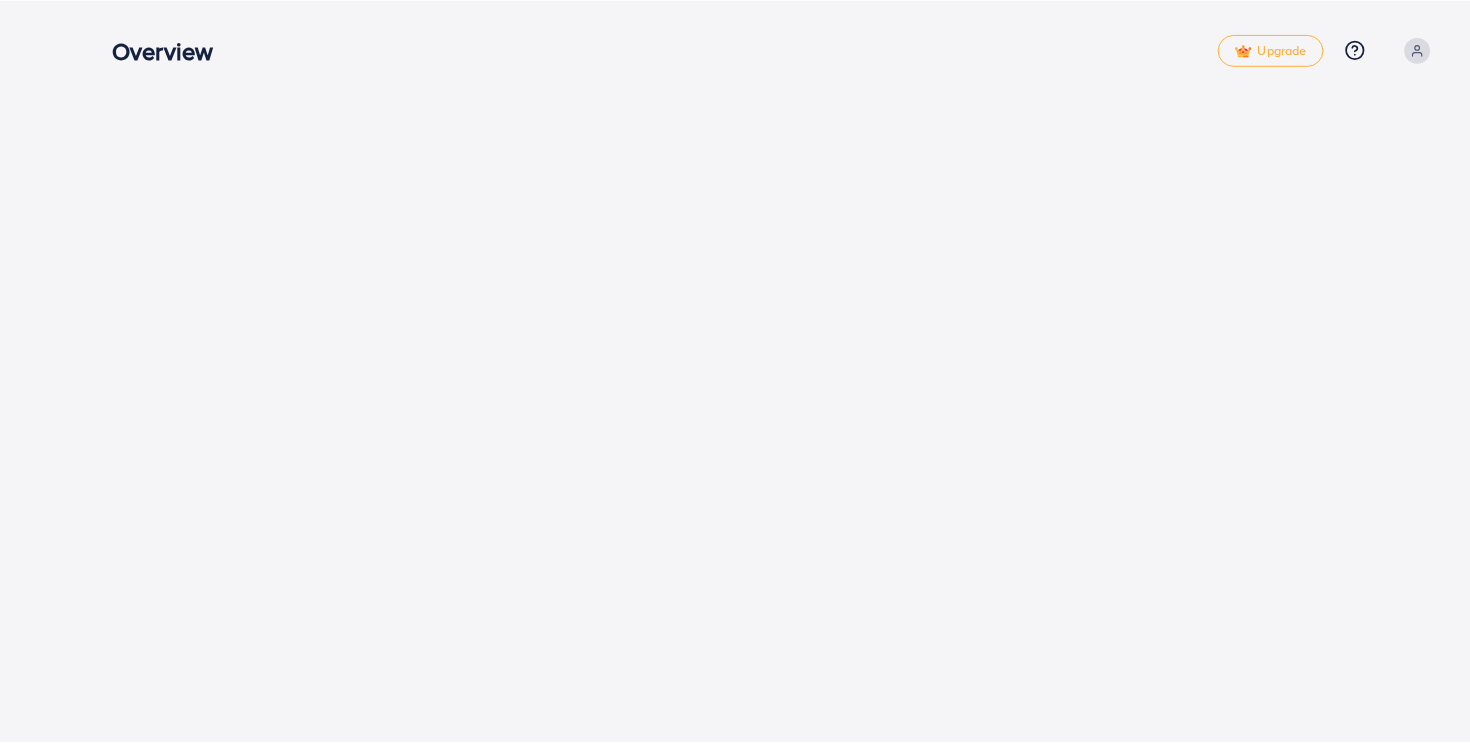 scroll, scrollTop: 0, scrollLeft: 0, axis: both 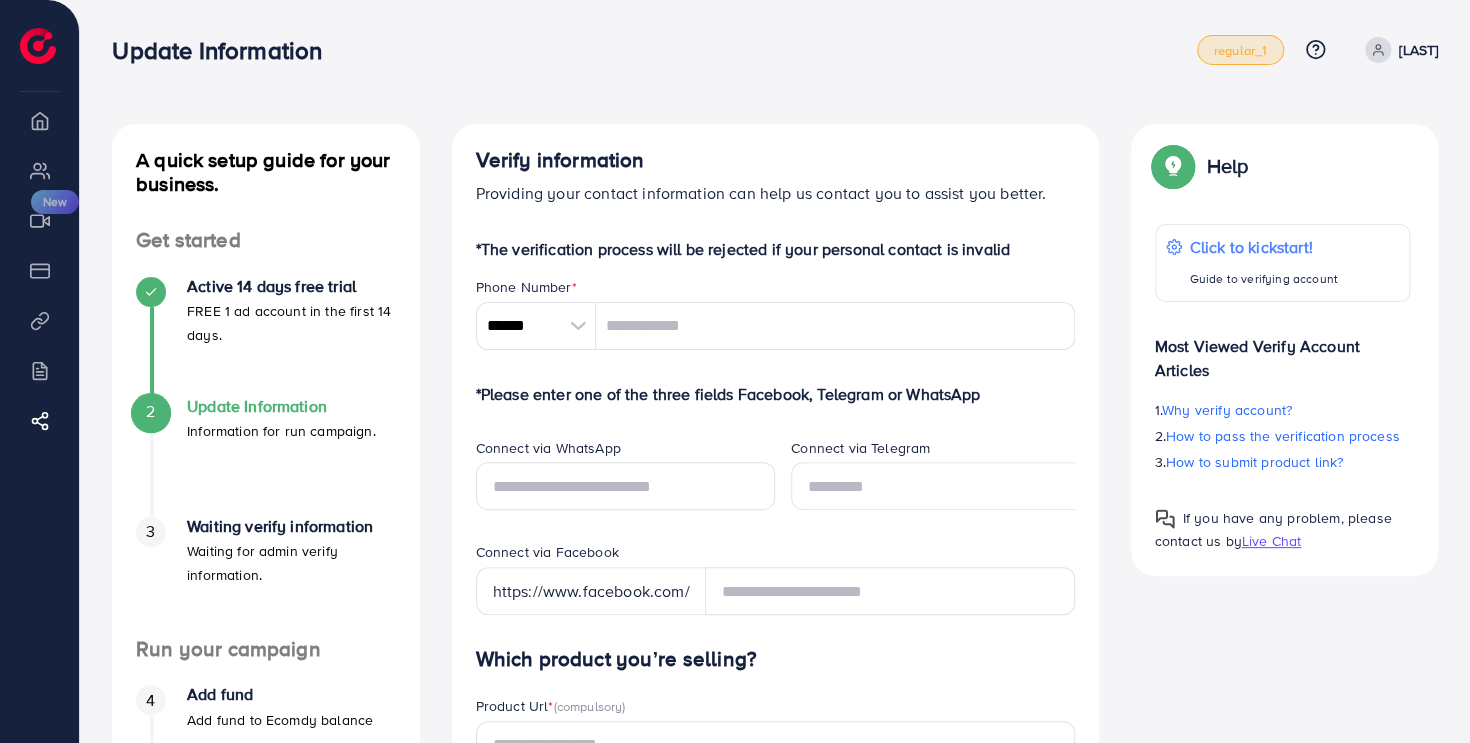 click on "regular_1" at bounding box center (1240, 50) 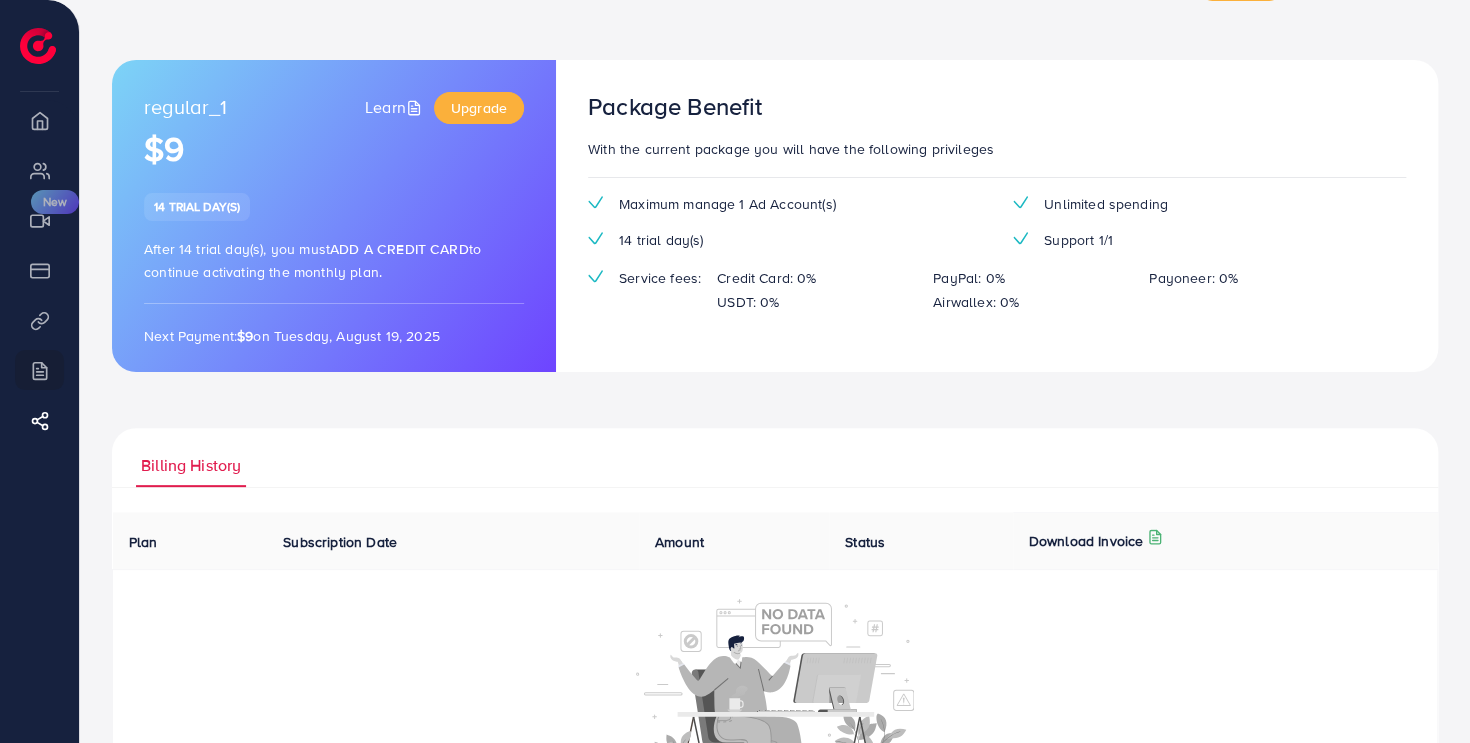 scroll, scrollTop: 0, scrollLeft: 0, axis: both 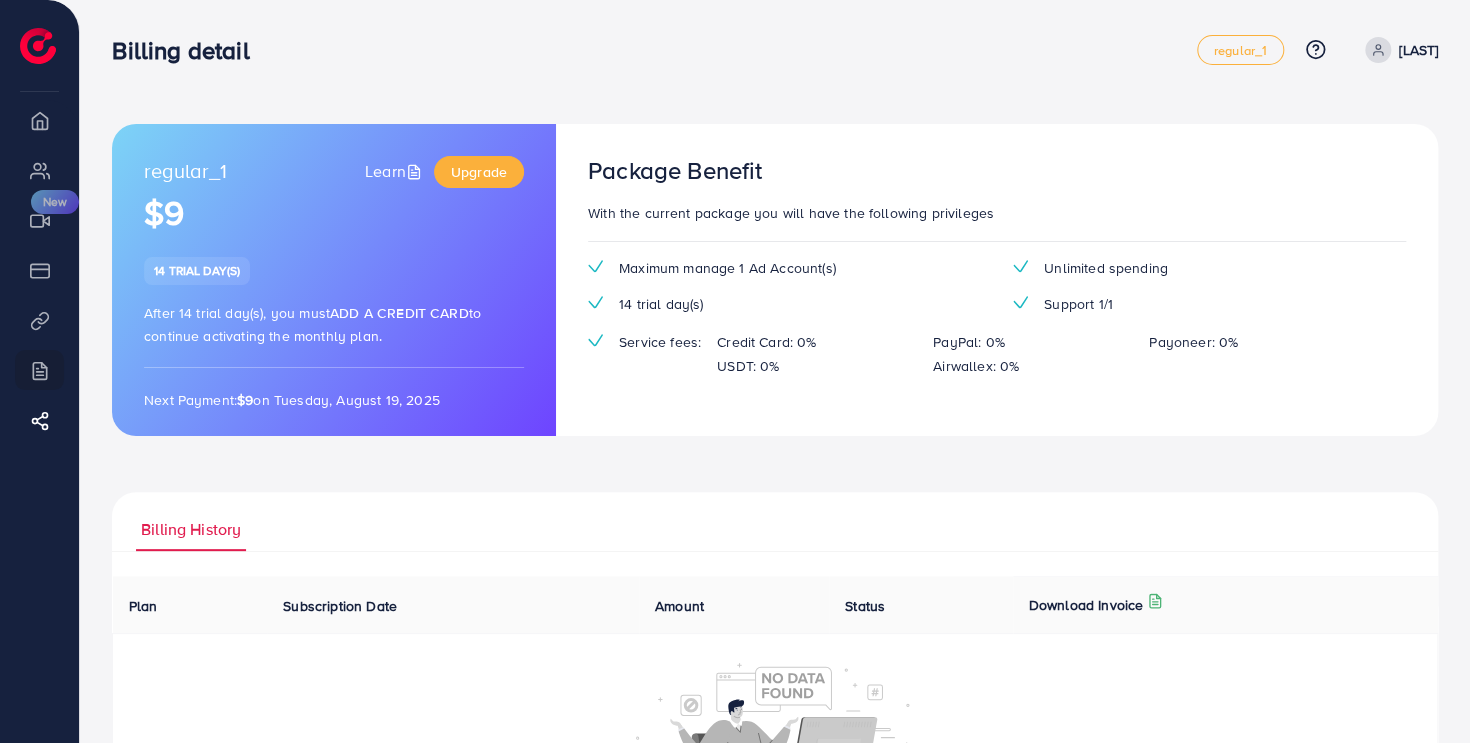 click on "Creative center  New" at bounding box center [39, 220] 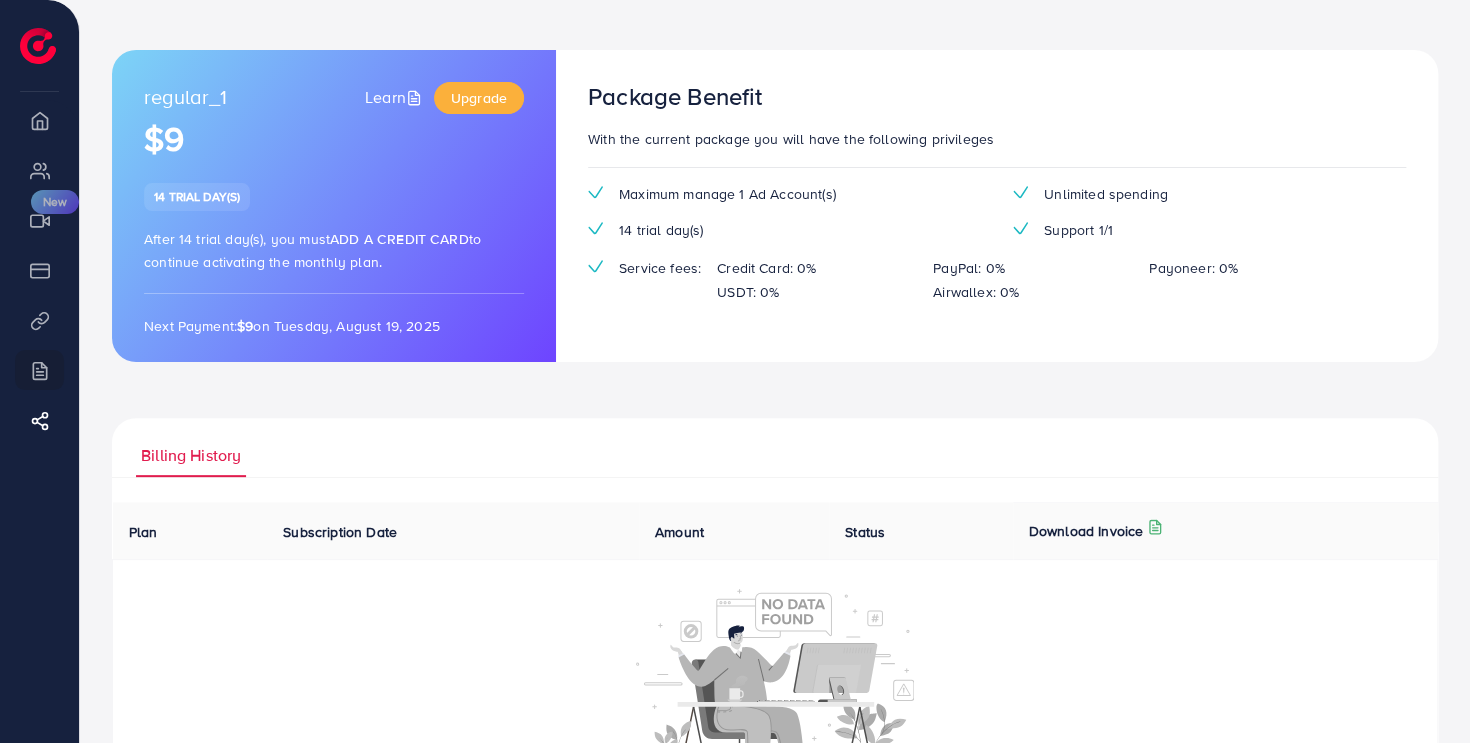 scroll, scrollTop: 0, scrollLeft: 0, axis: both 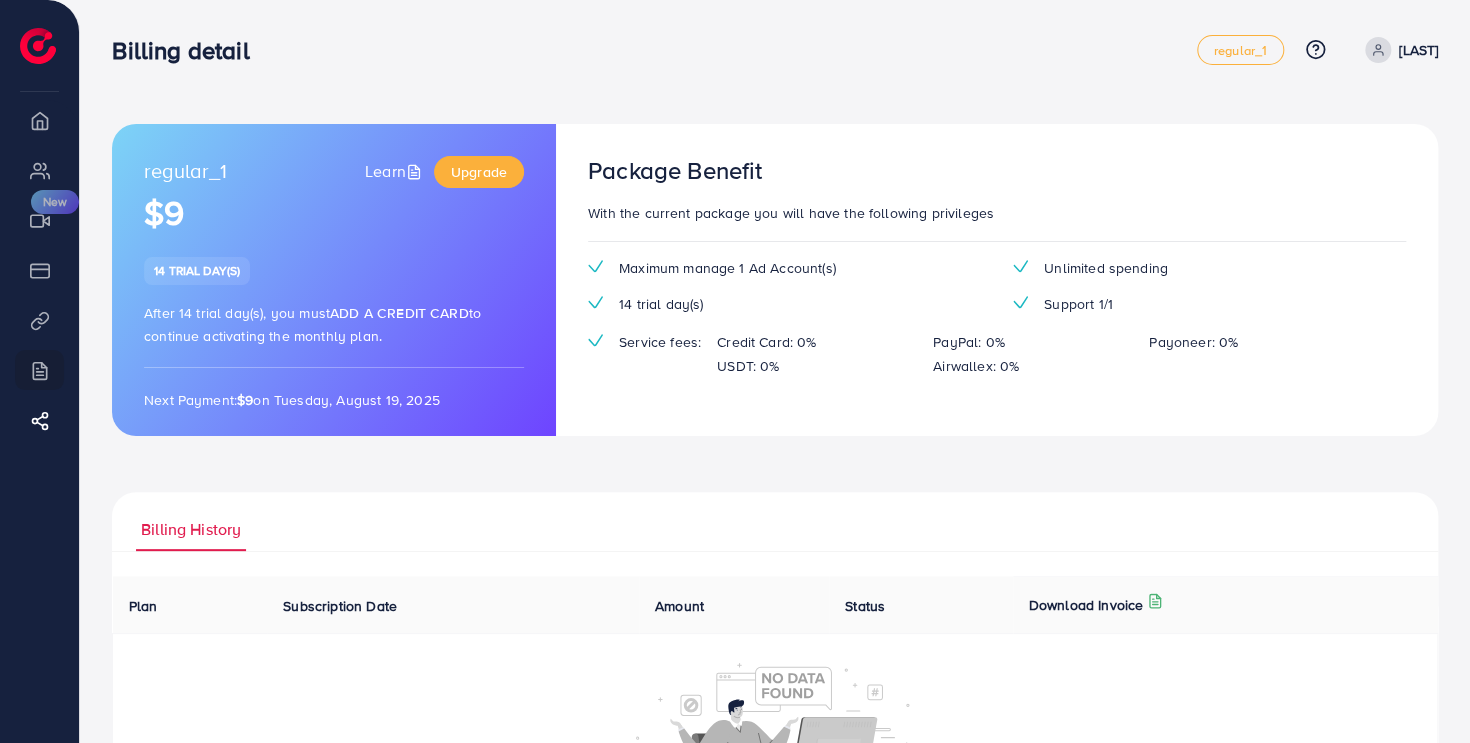 click on "Overview" at bounding box center [39, 120] 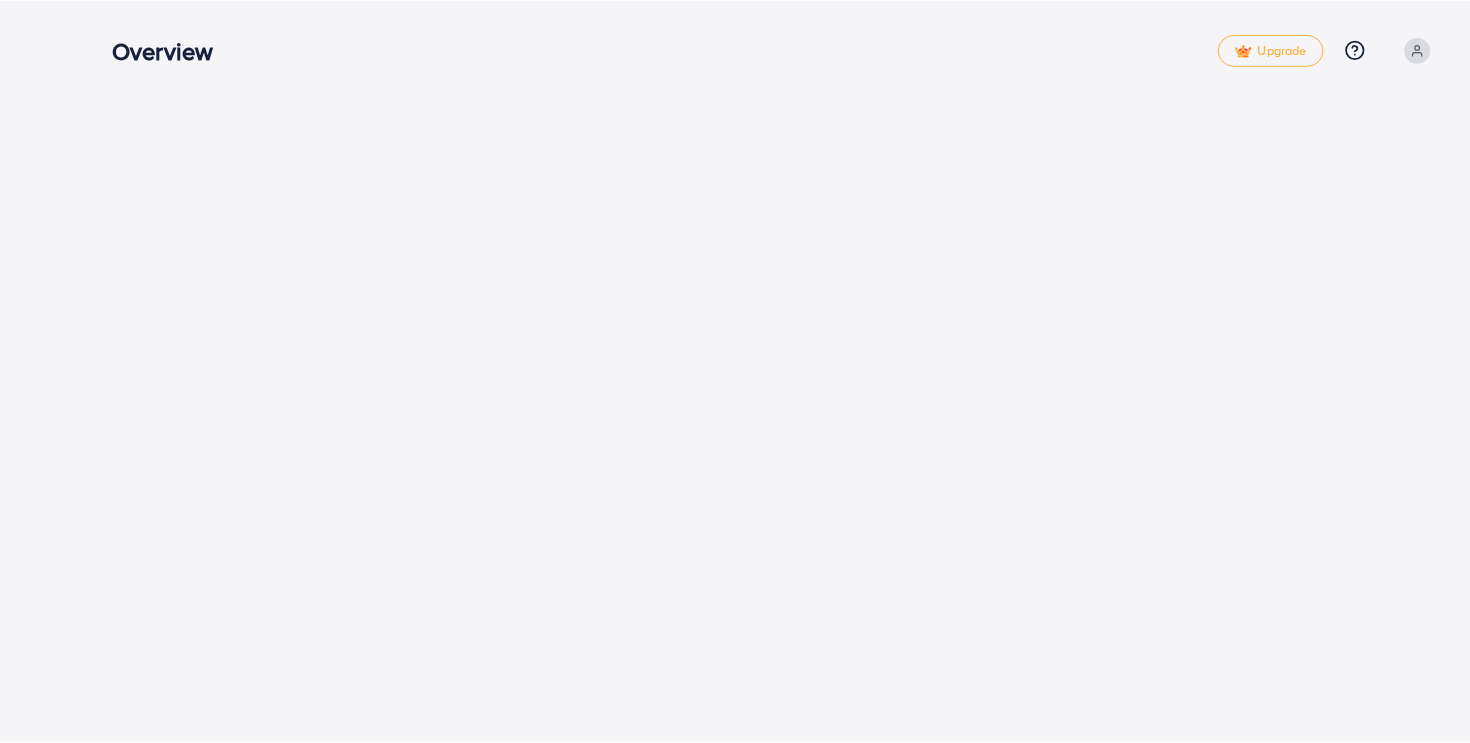 scroll, scrollTop: 0, scrollLeft: 0, axis: both 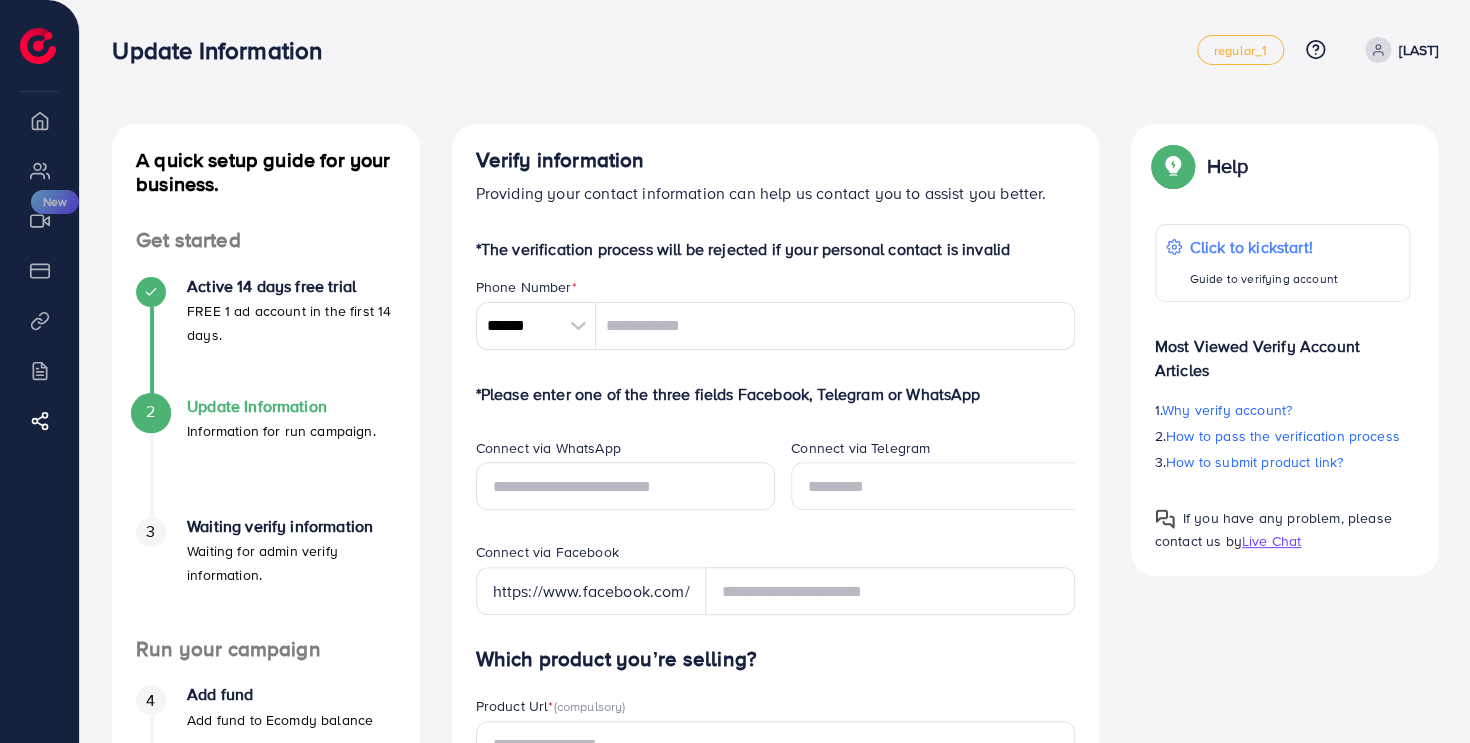 click on "[LAST]" at bounding box center (1418, 50) 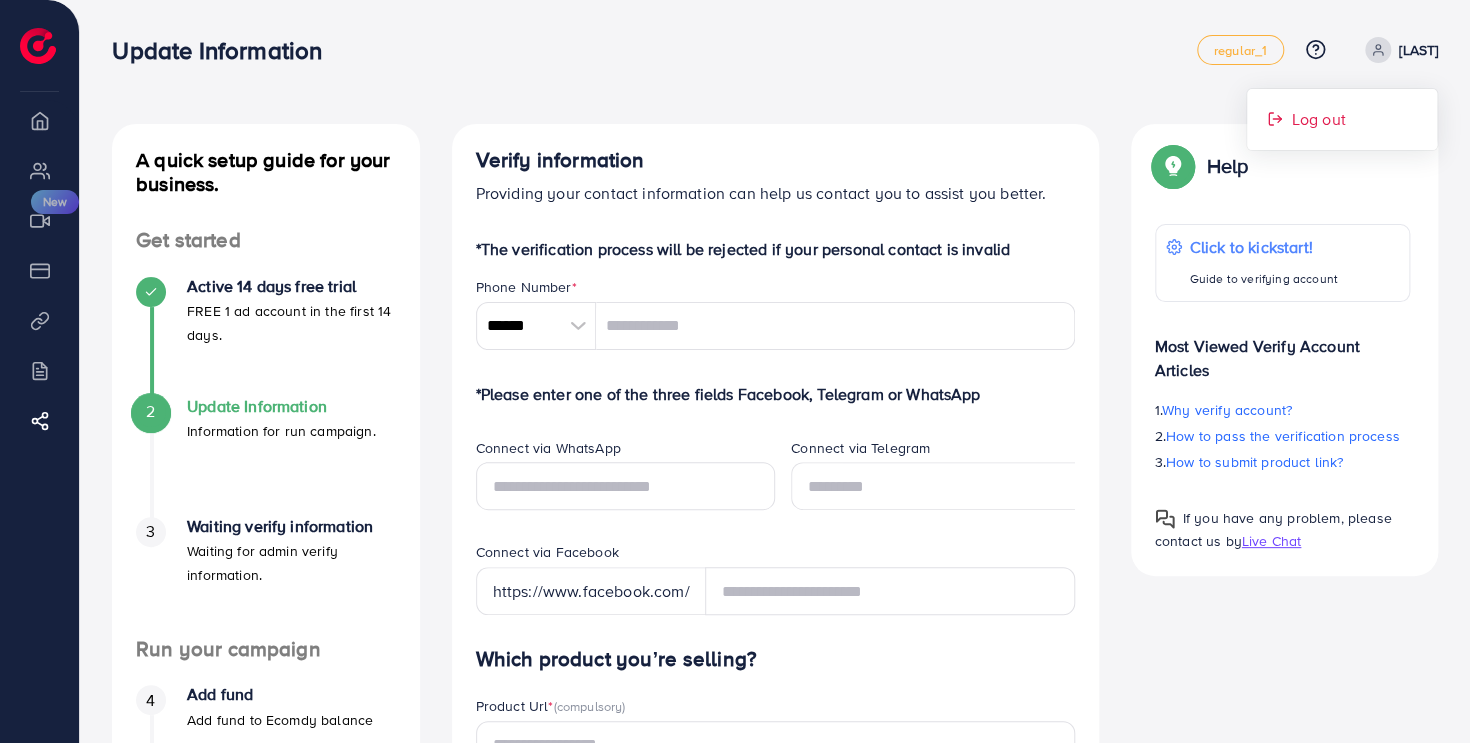 click on "Log out" at bounding box center (1342, 119) 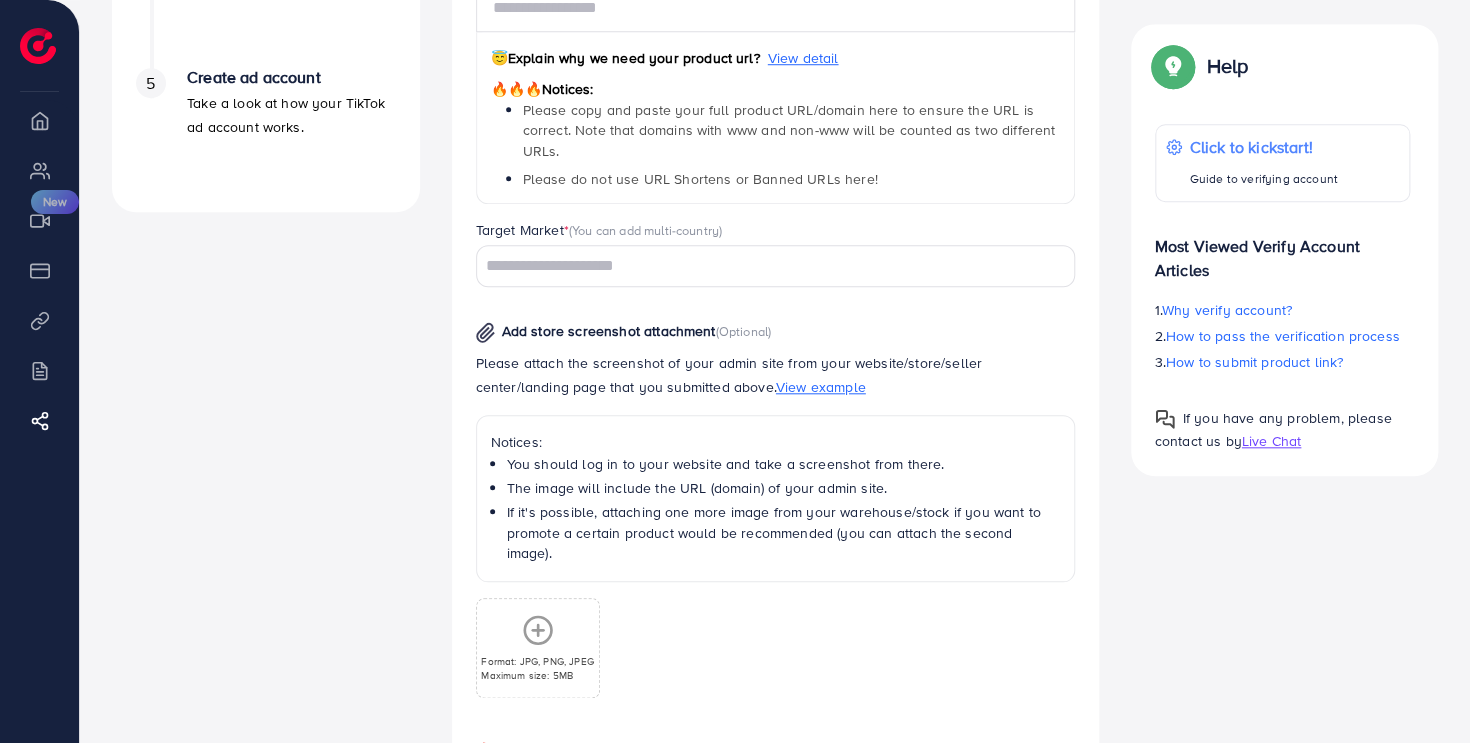 scroll, scrollTop: 890, scrollLeft: 0, axis: vertical 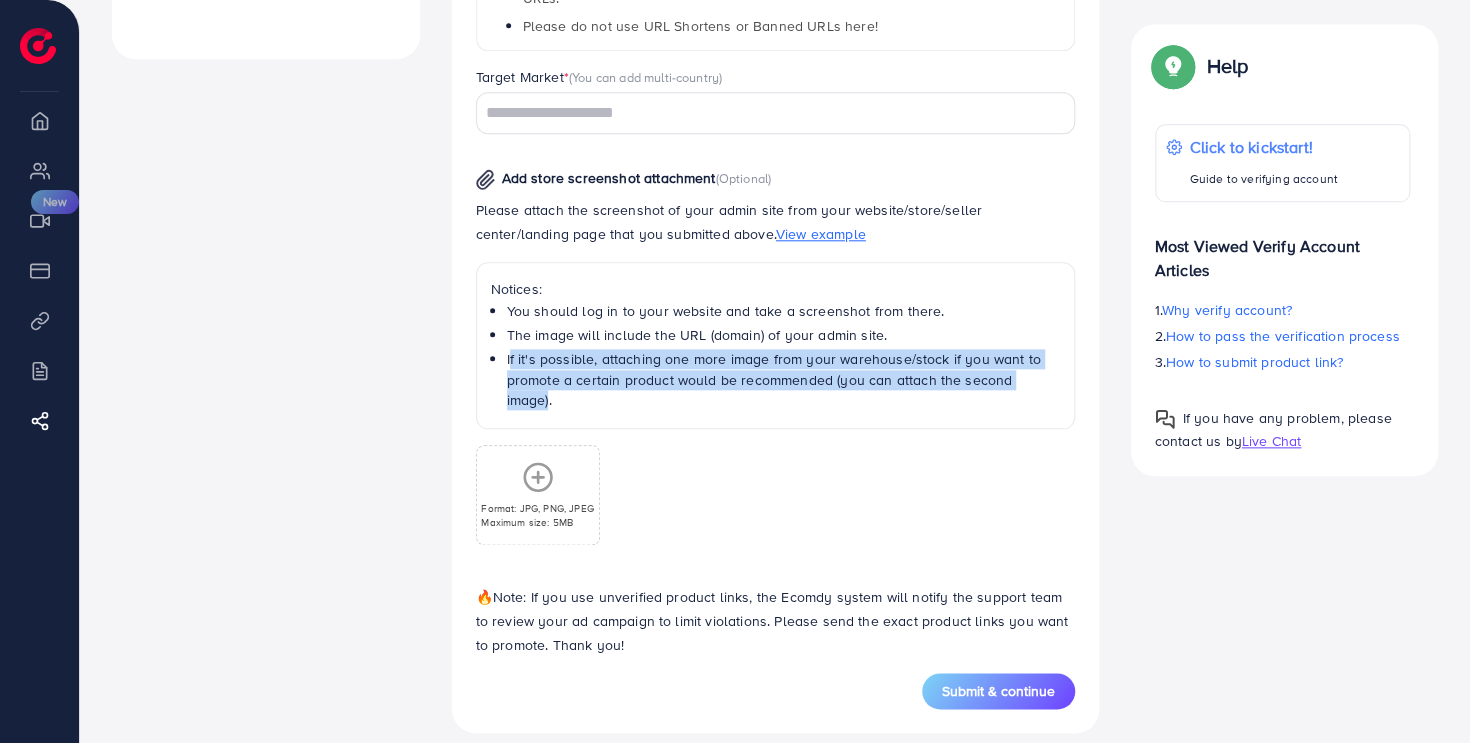 drag, startPoint x: 1046, startPoint y: 373, endPoint x: 484, endPoint y: 357, distance: 562.2277 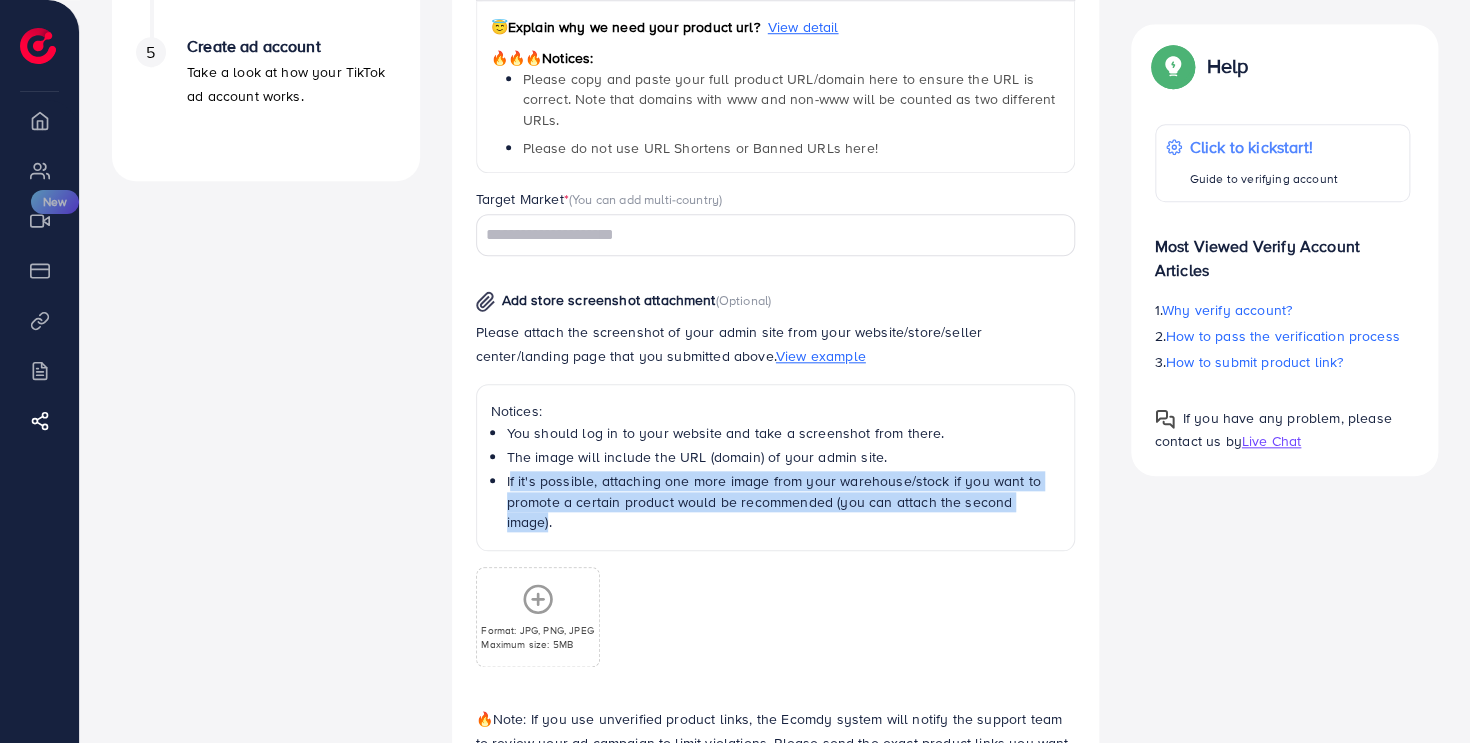 scroll, scrollTop: 590, scrollLeft: 0, axis: vertical 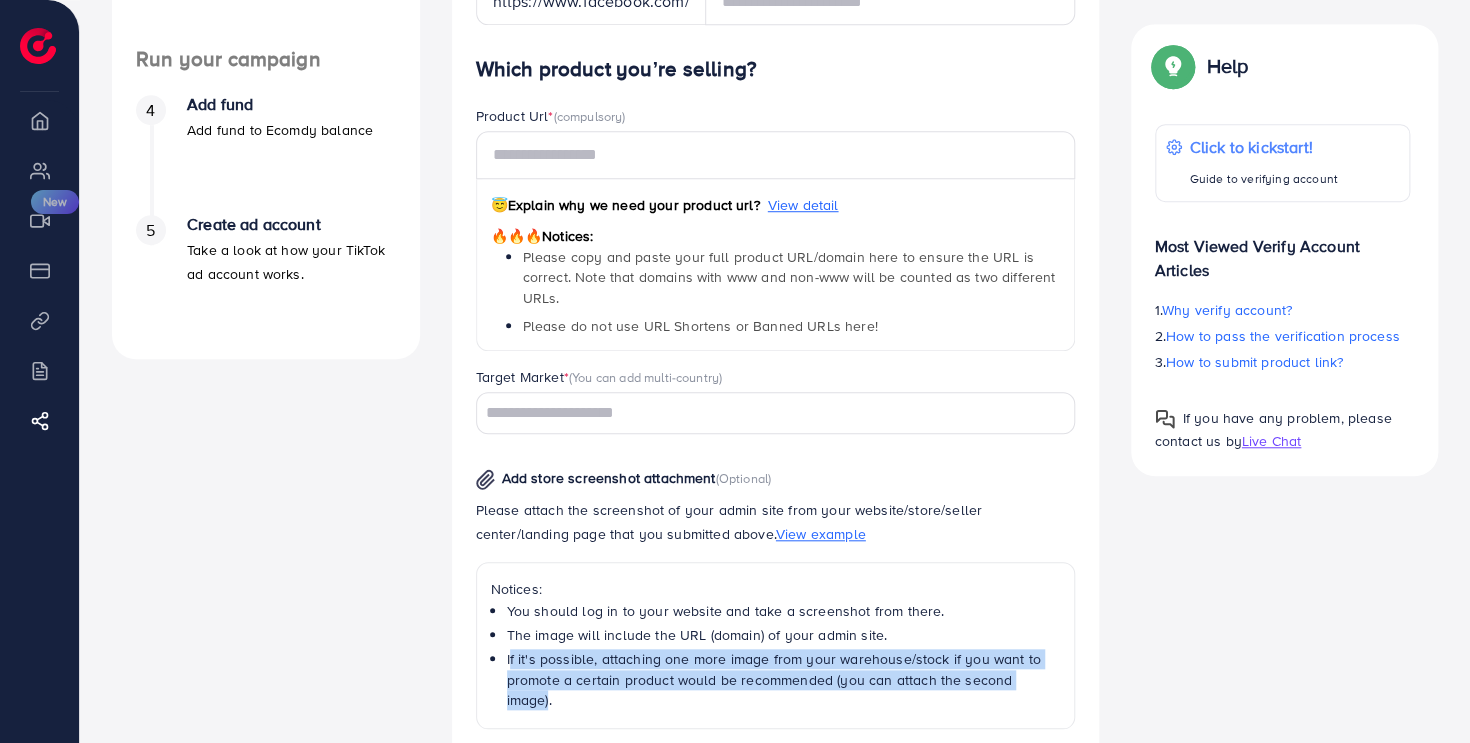 click at bounding box center [764, 413] 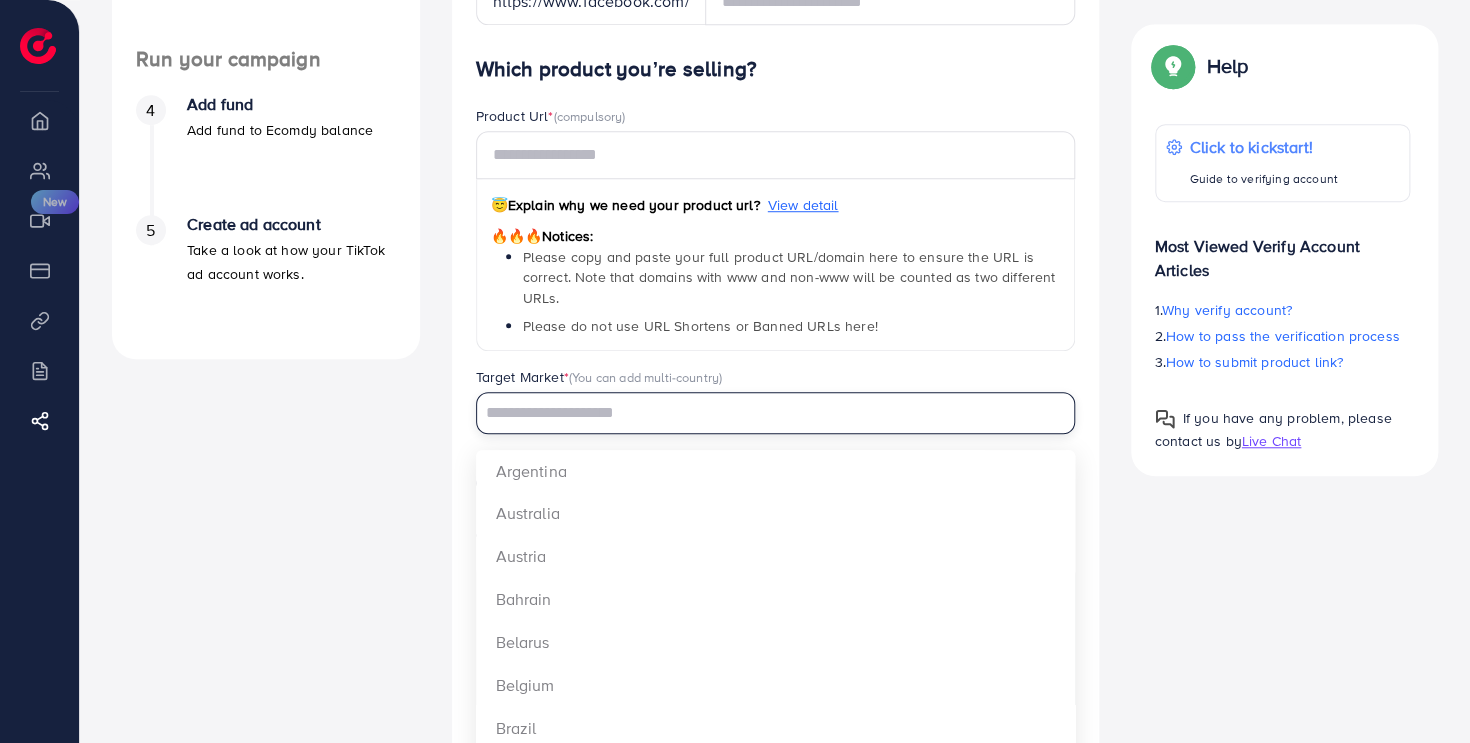 click on "A quick setup guide for your business.   Get started   Active 14 days free trial   FREE 1 ad account in the first 14 days.   2   Update Information   Information for run campaign.   3   Waiting verify information   Waiting for admin verify information.   Run your campaign   4   Add fund   Add fund to Ecomdy balance   5   Create ad account   Take a look at how your TikTok ad account works." at bounding box center [266, 283] 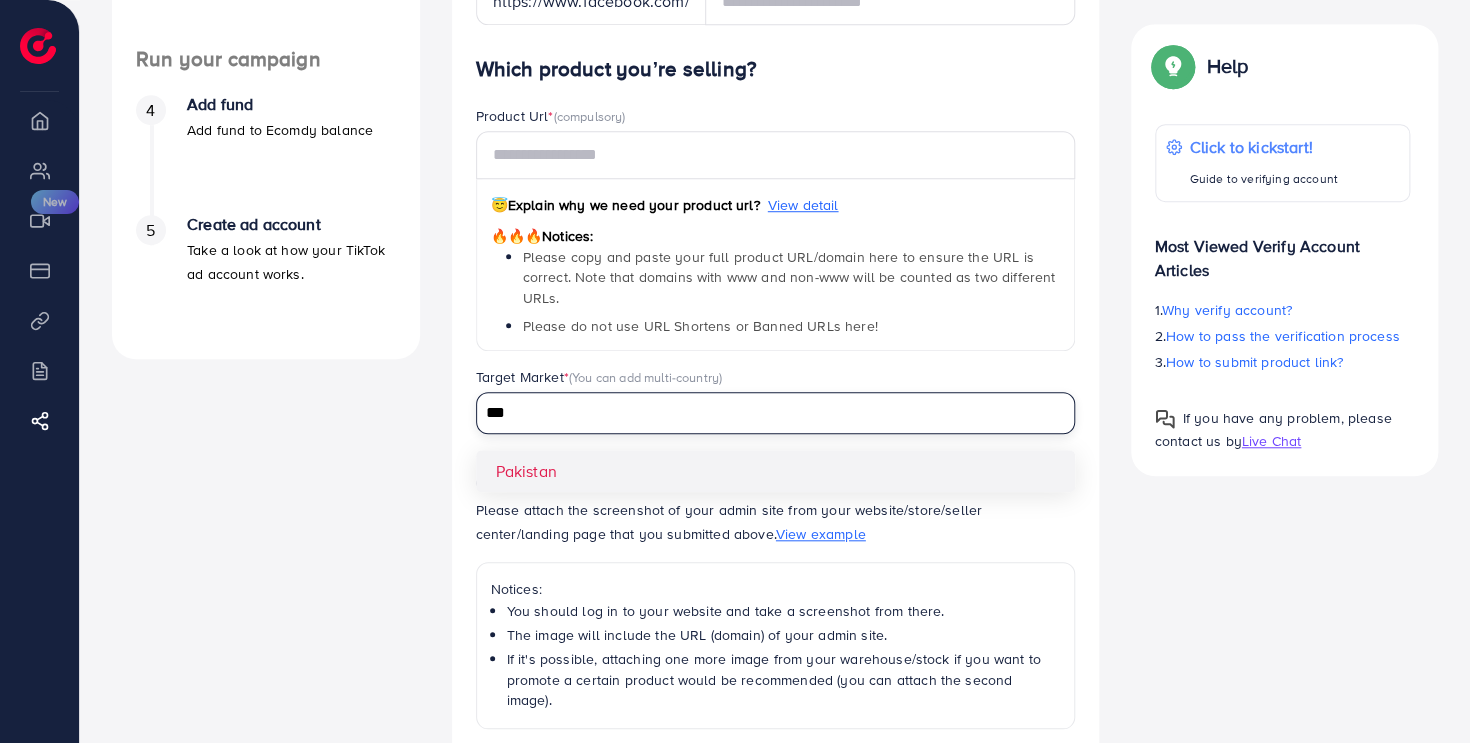 type on "***" 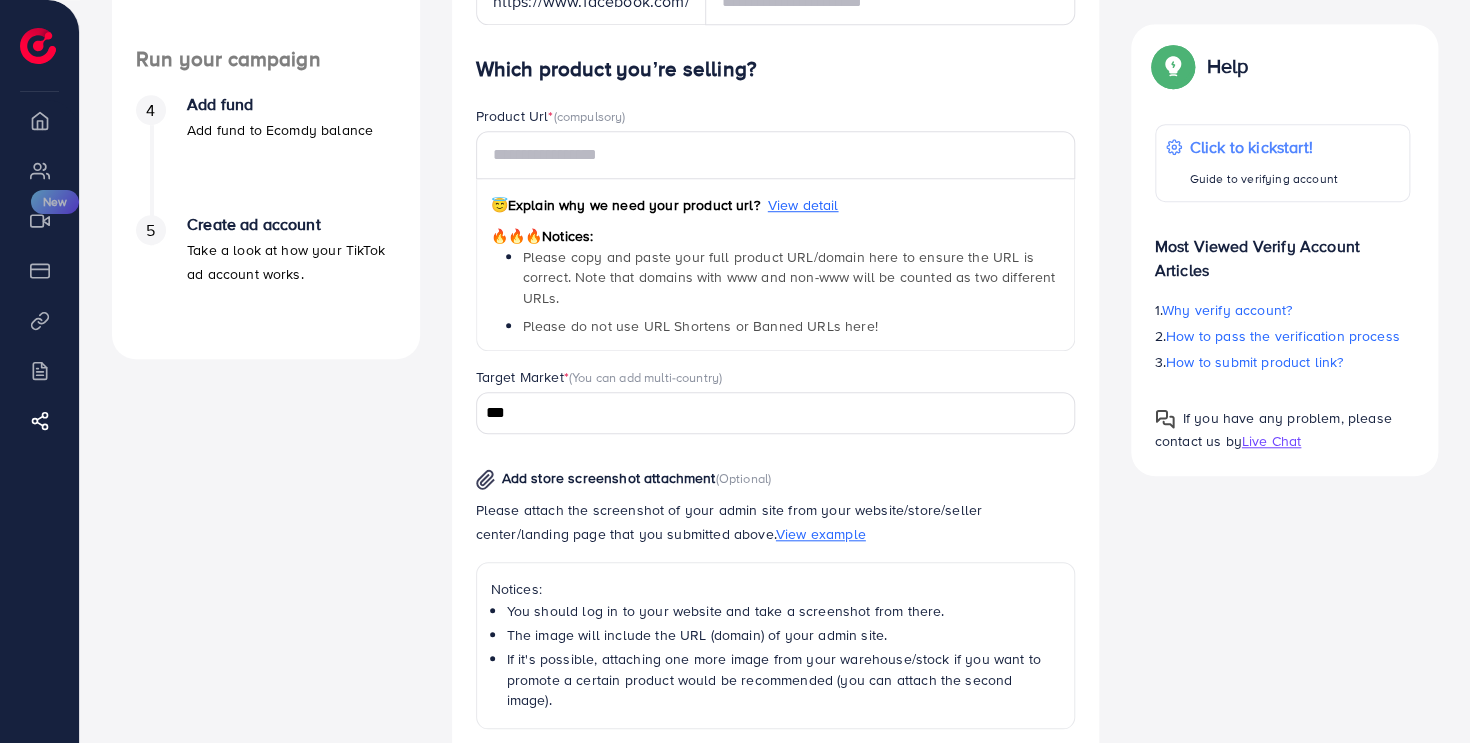 click on "A quick setup guide for your business.   Get started   Active 14 days free trial   FREE 1 ad account in the first 14 days.   2   Update Information   Information for run campaign.   3   Waiting verify information   Waiting for admin verify information.   Run your campaign   4   Add fund   Add fund to Ecomdy balance   5   Create ad account   Take a look at how your TikTok ad account works." at bounding box center (266, 283) 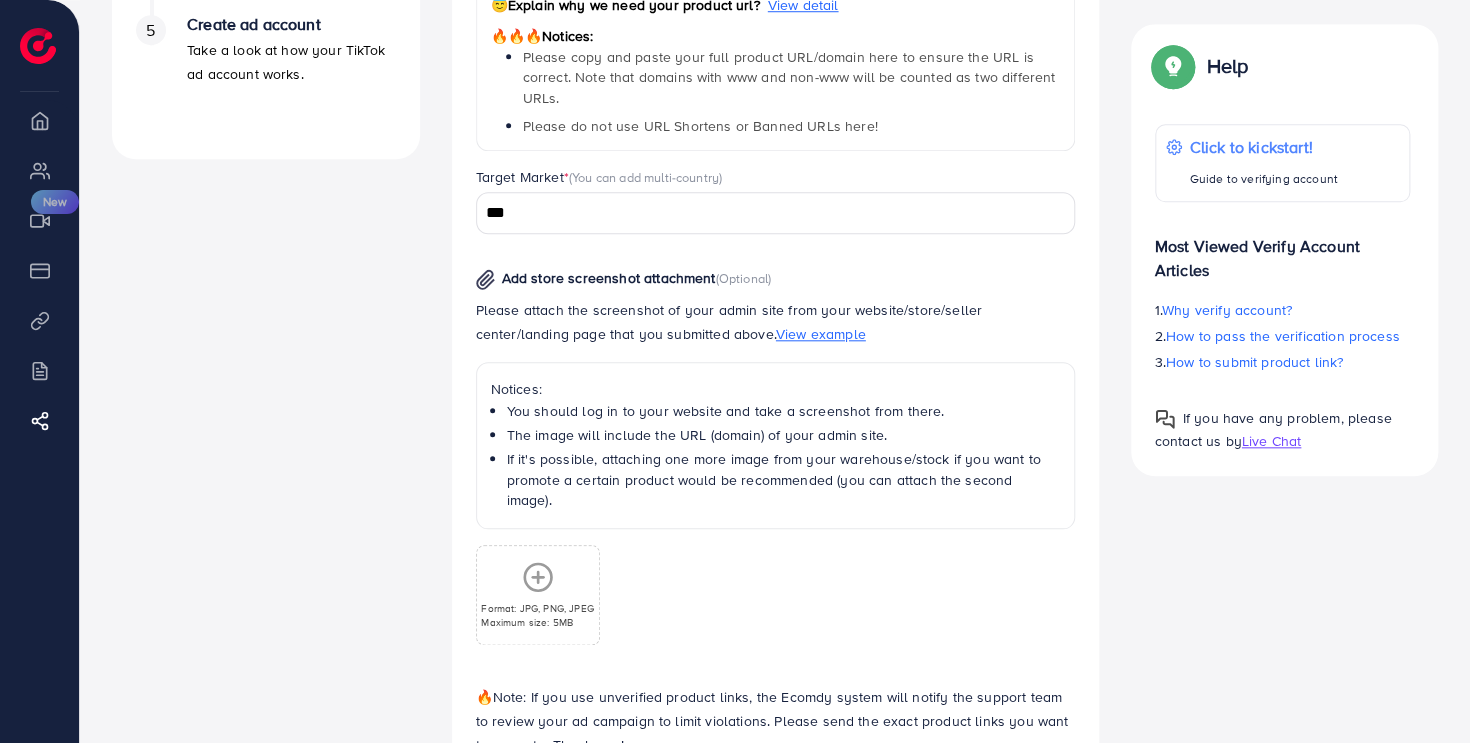 scroll, scrollTop: 690, scrollLeft: 0, axis: vertical 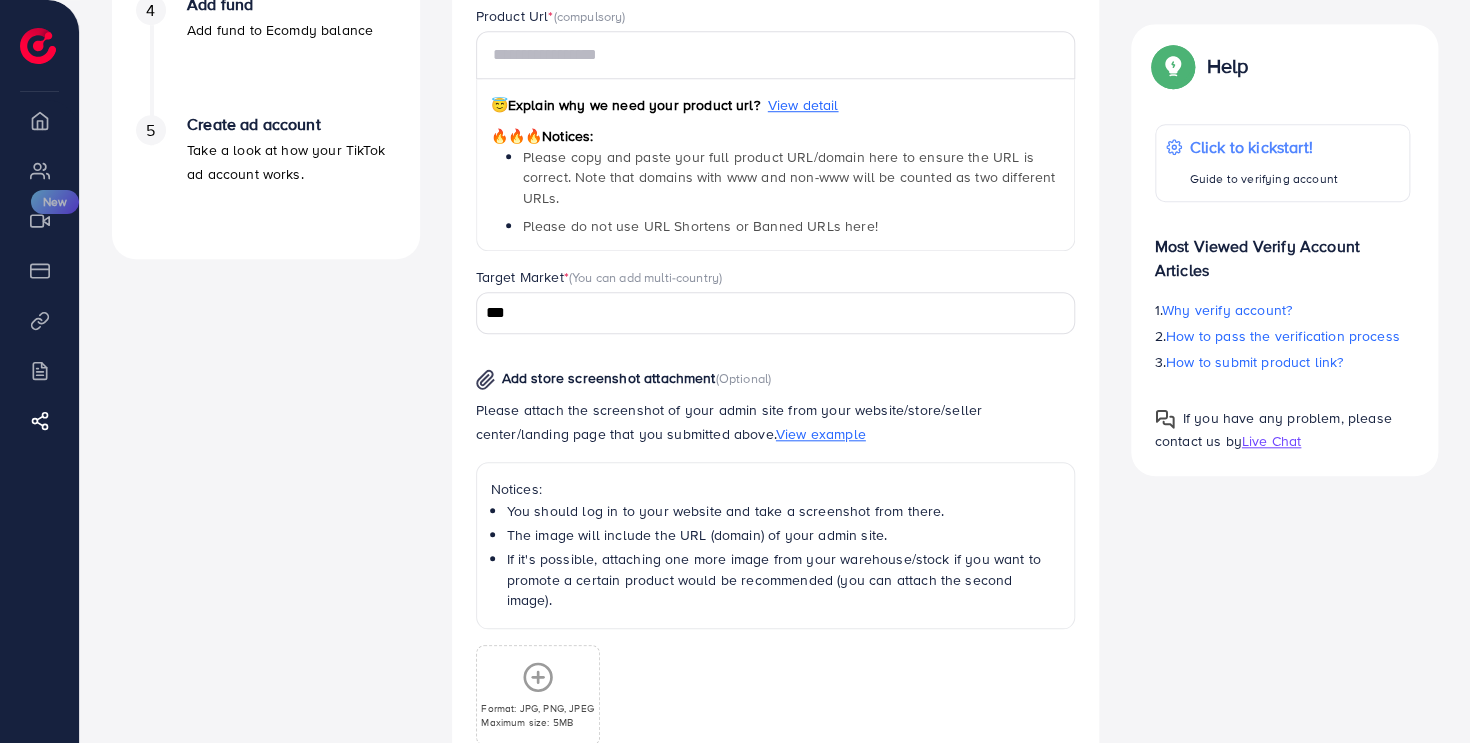 click on "View example" at bounding box center [821, 434] 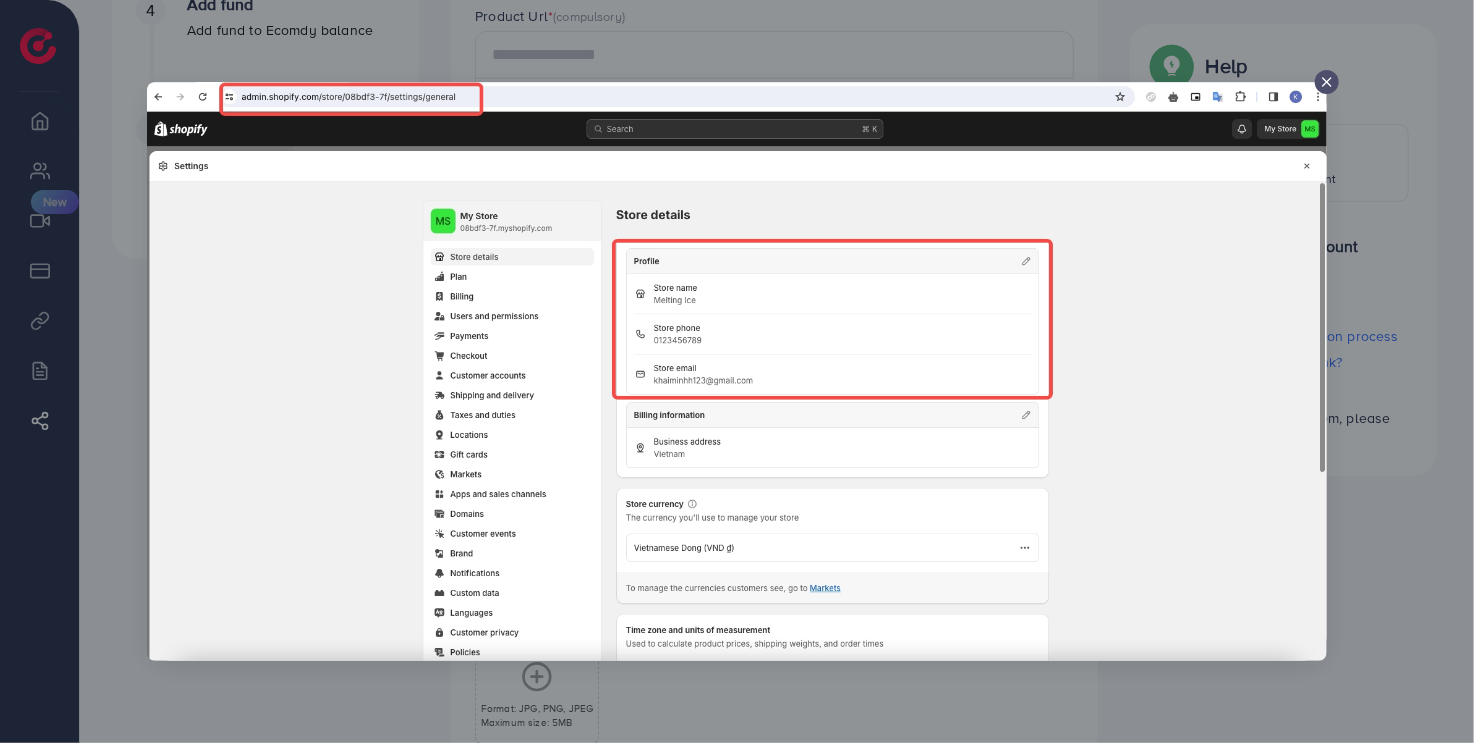 click 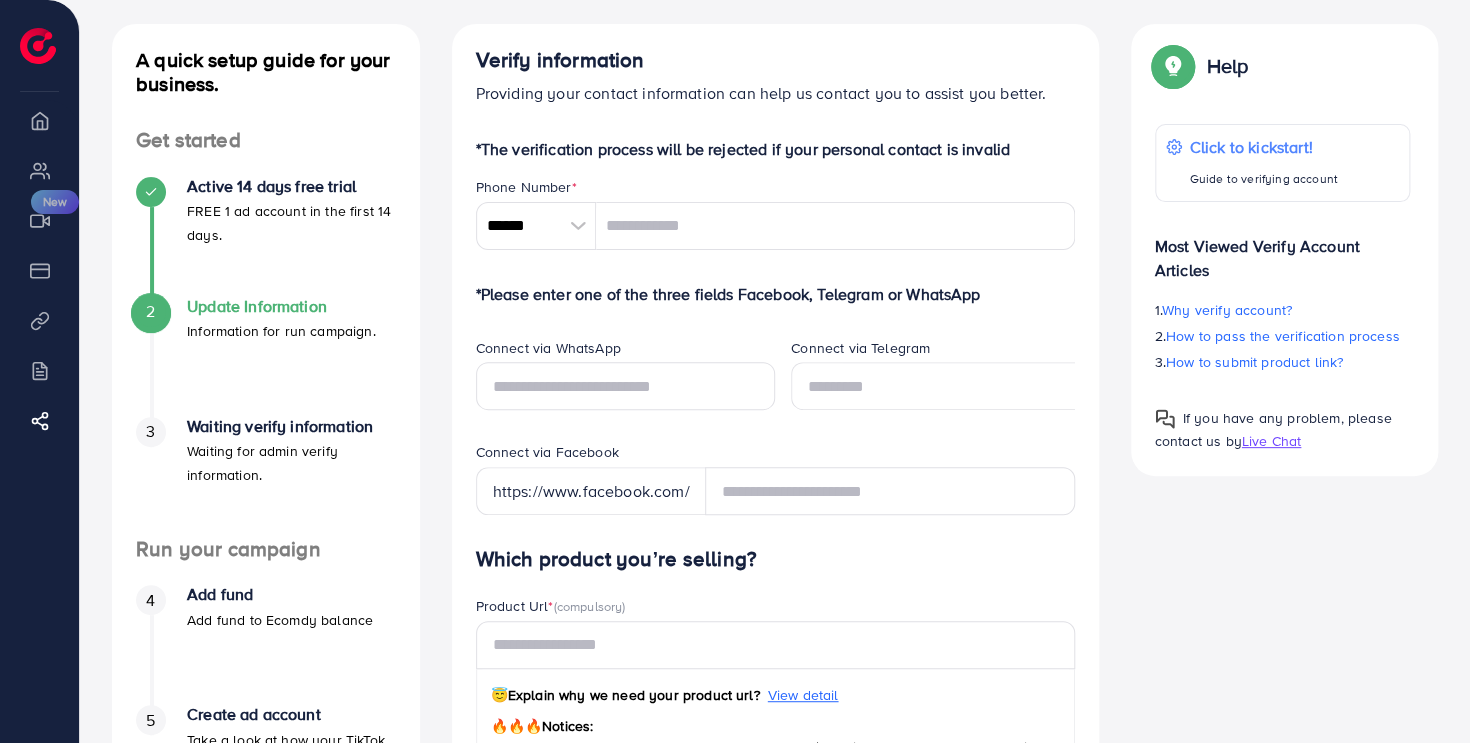 scroll, scrollTop: 0, scrollLeft: 0, axis: both 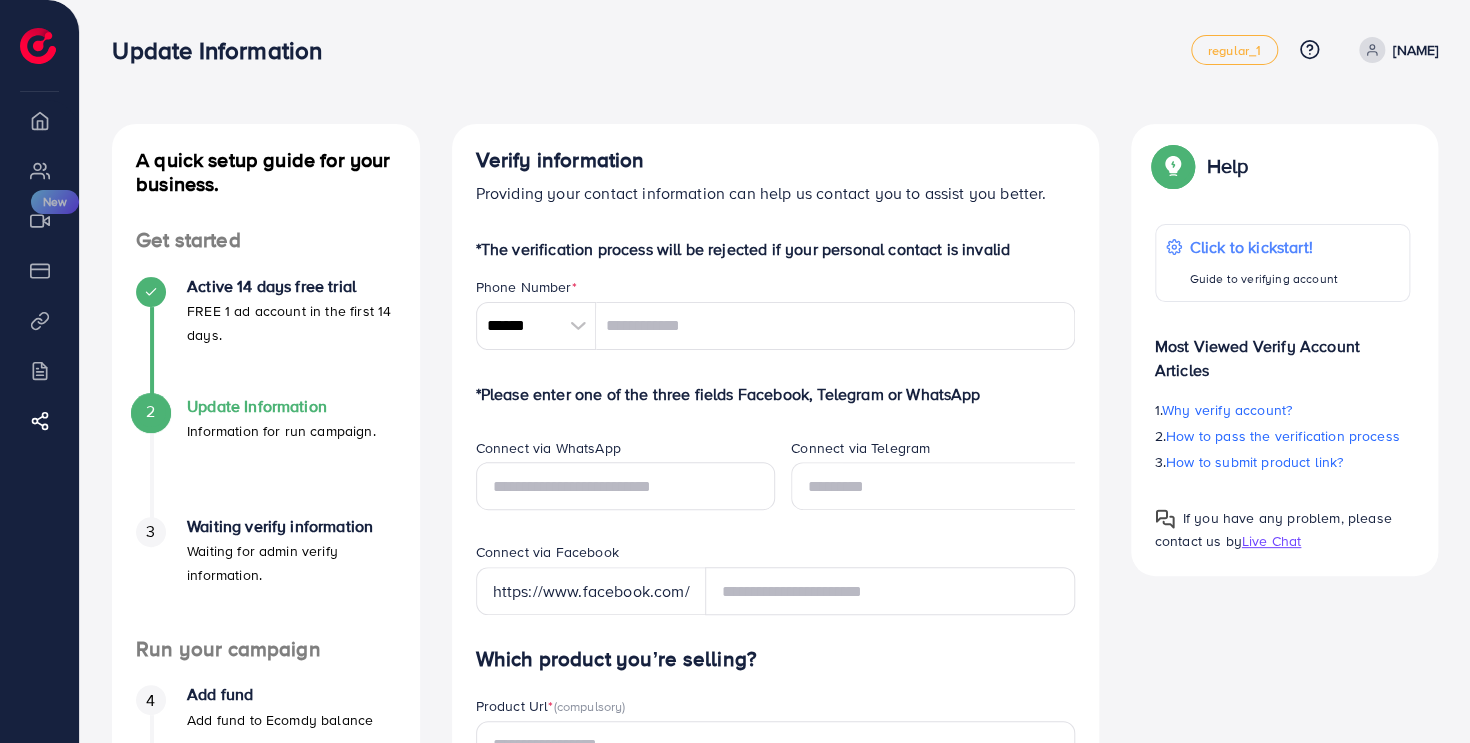 click at bounding box center (578, 326) 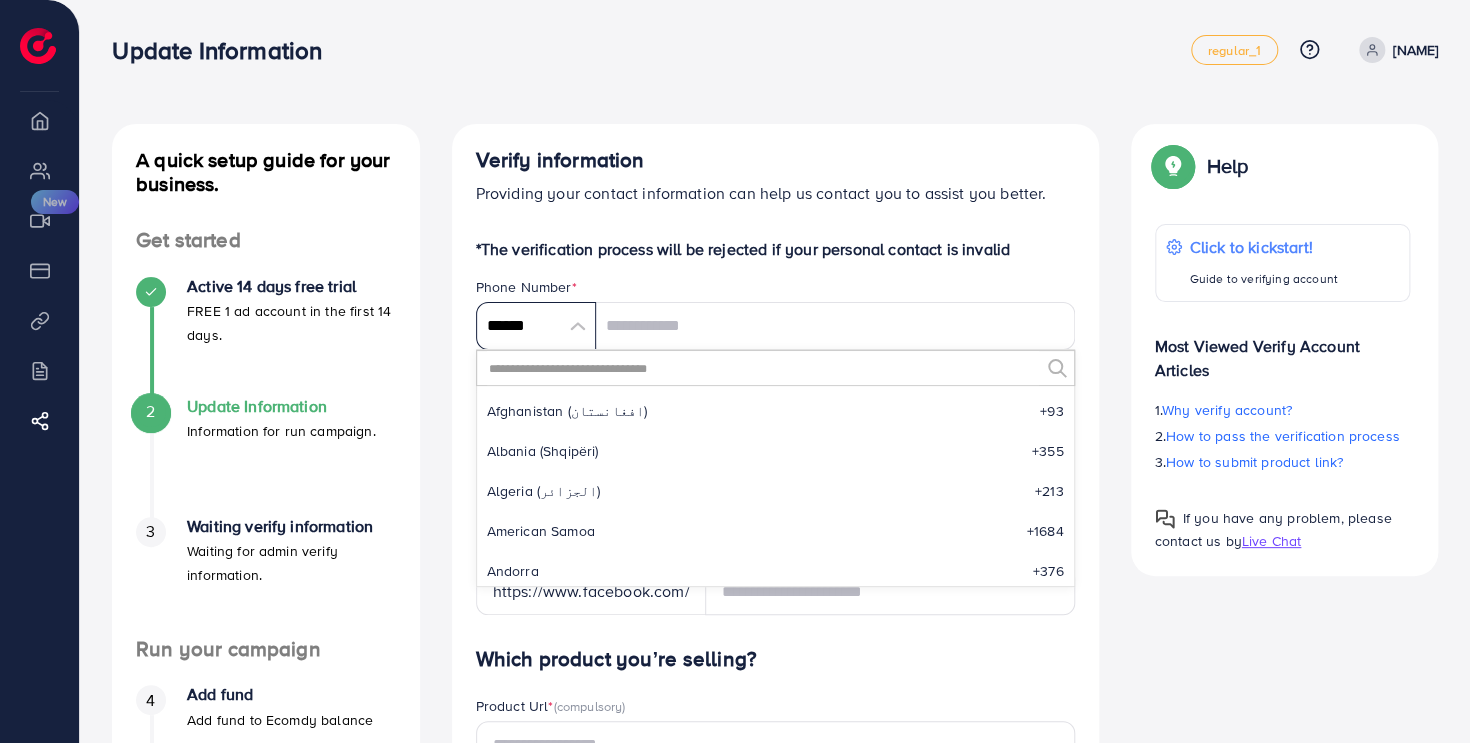 scroll, scrollTop: 9284, scrollLeft: 0, axis: vertical 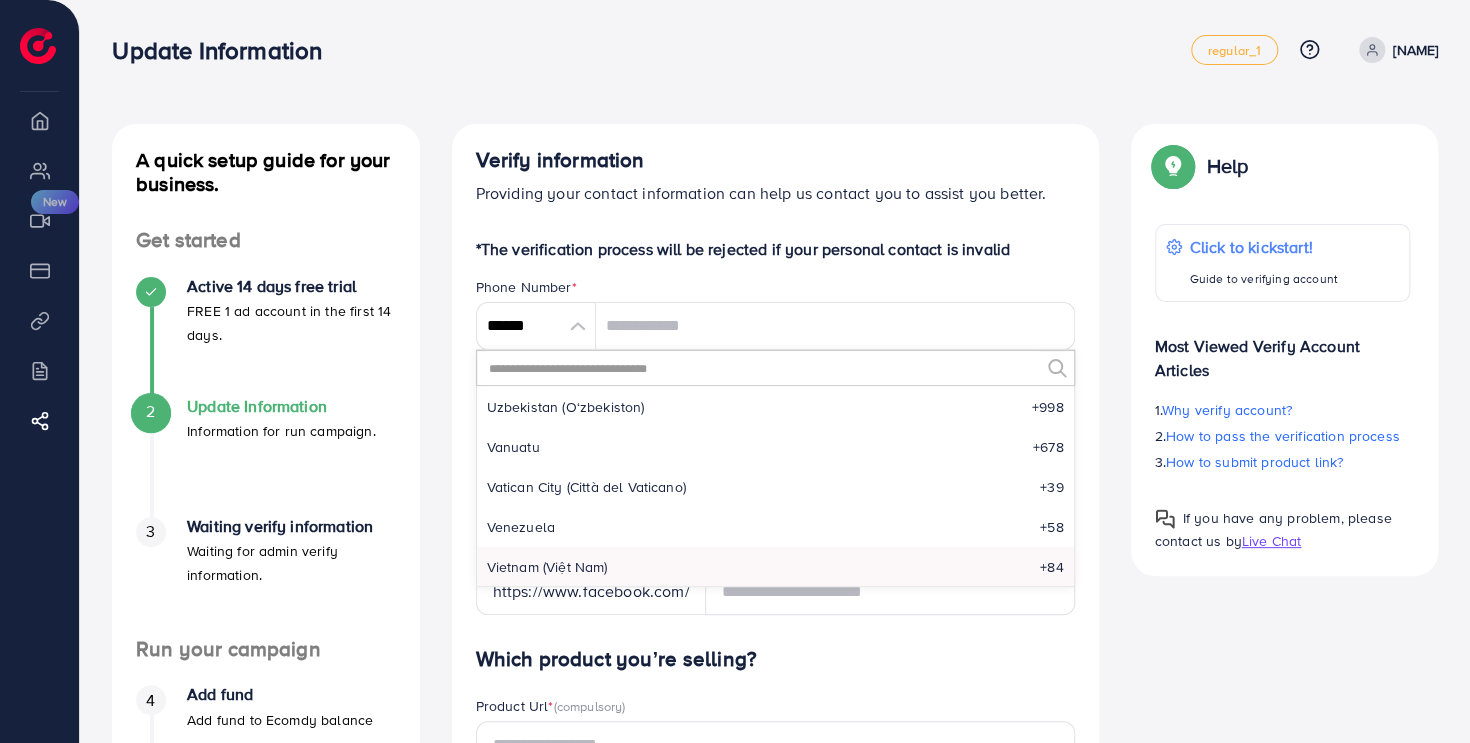 click at bounding box center (763, 368) 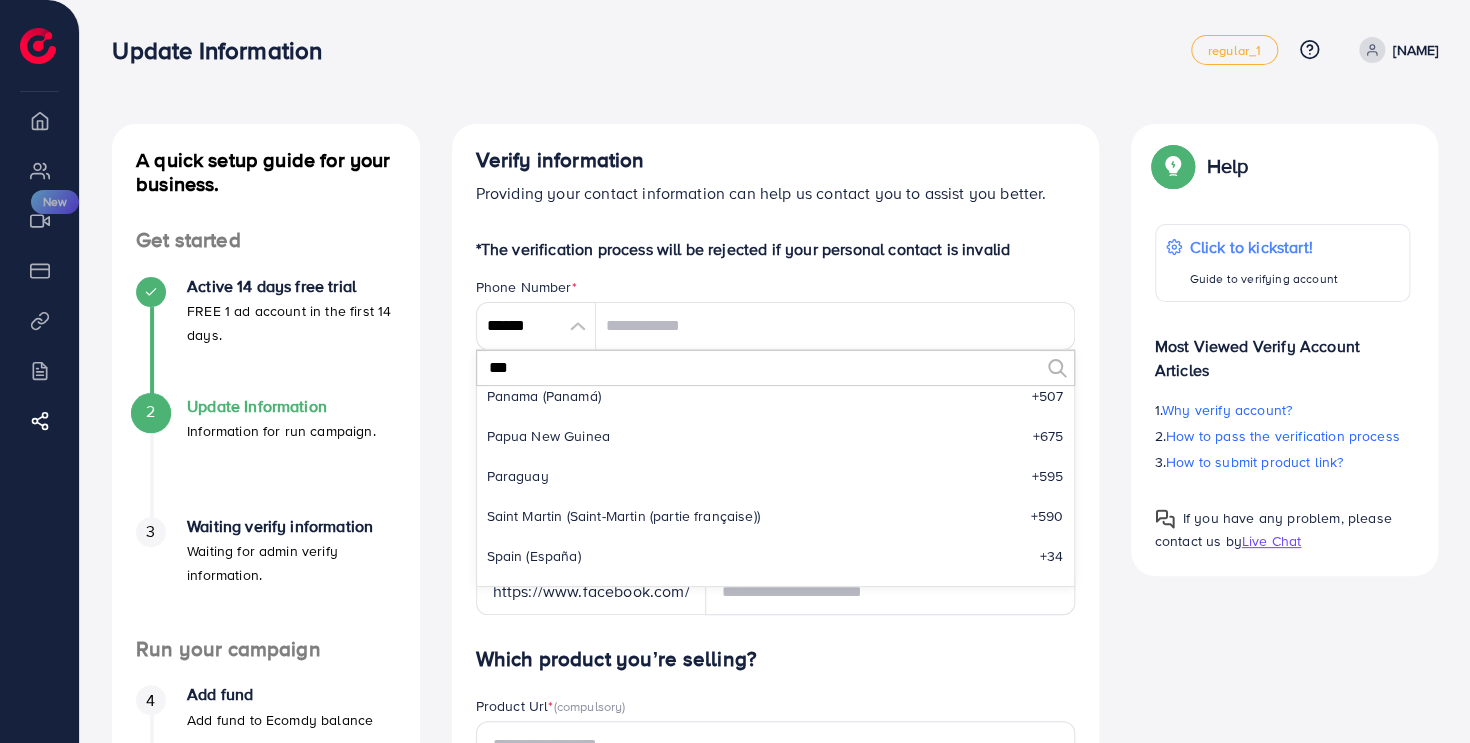 scroll, scrollTop: 0, scrollLeft: 0, axis: both 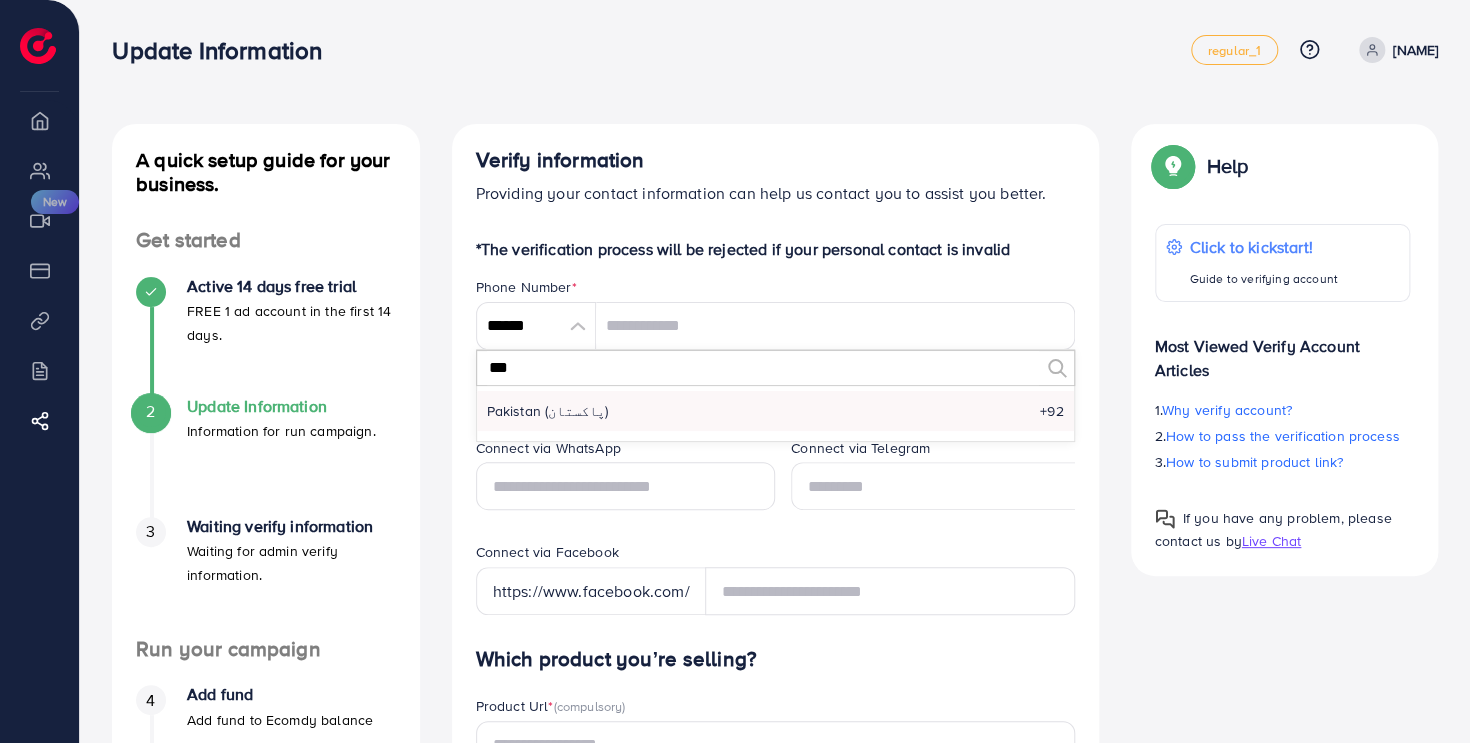 type on "***" 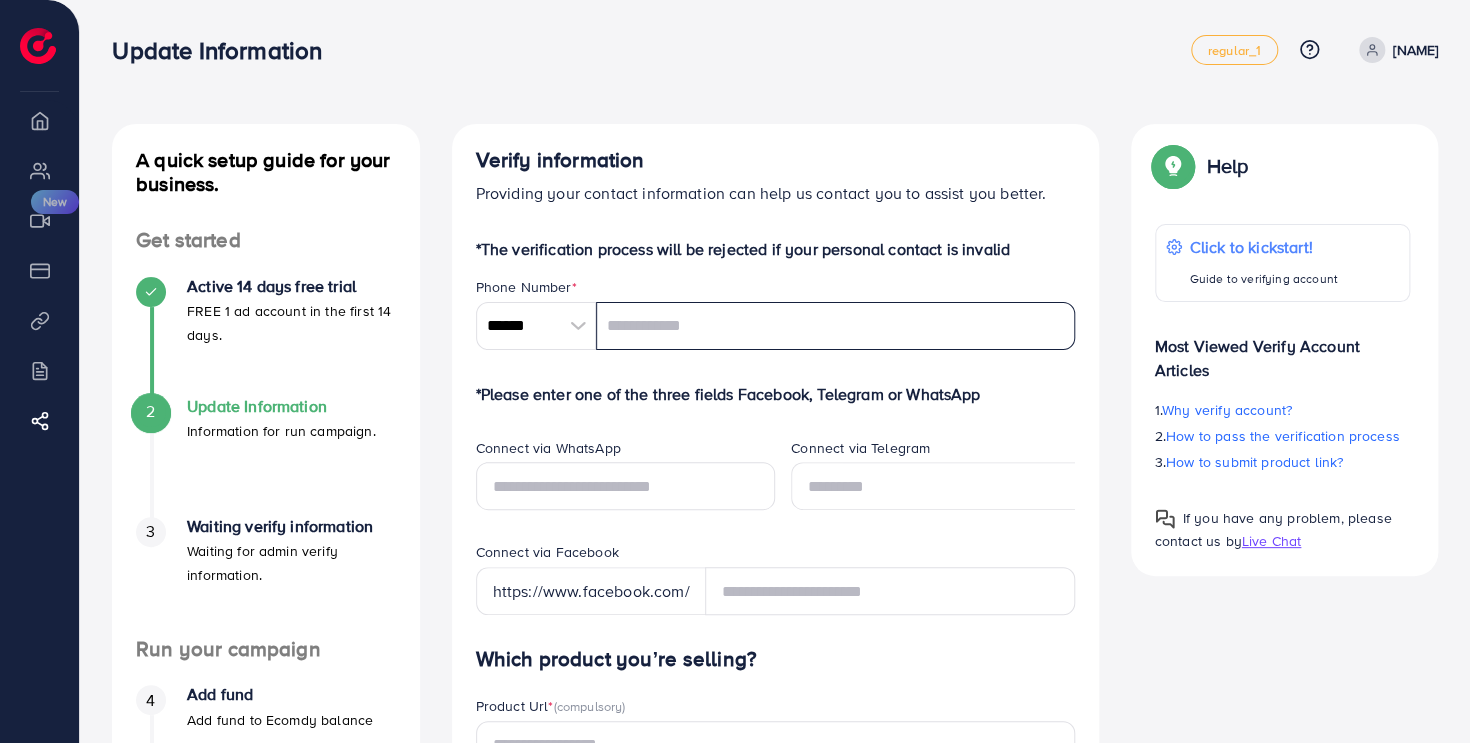 click at bounding box center (835, 326) 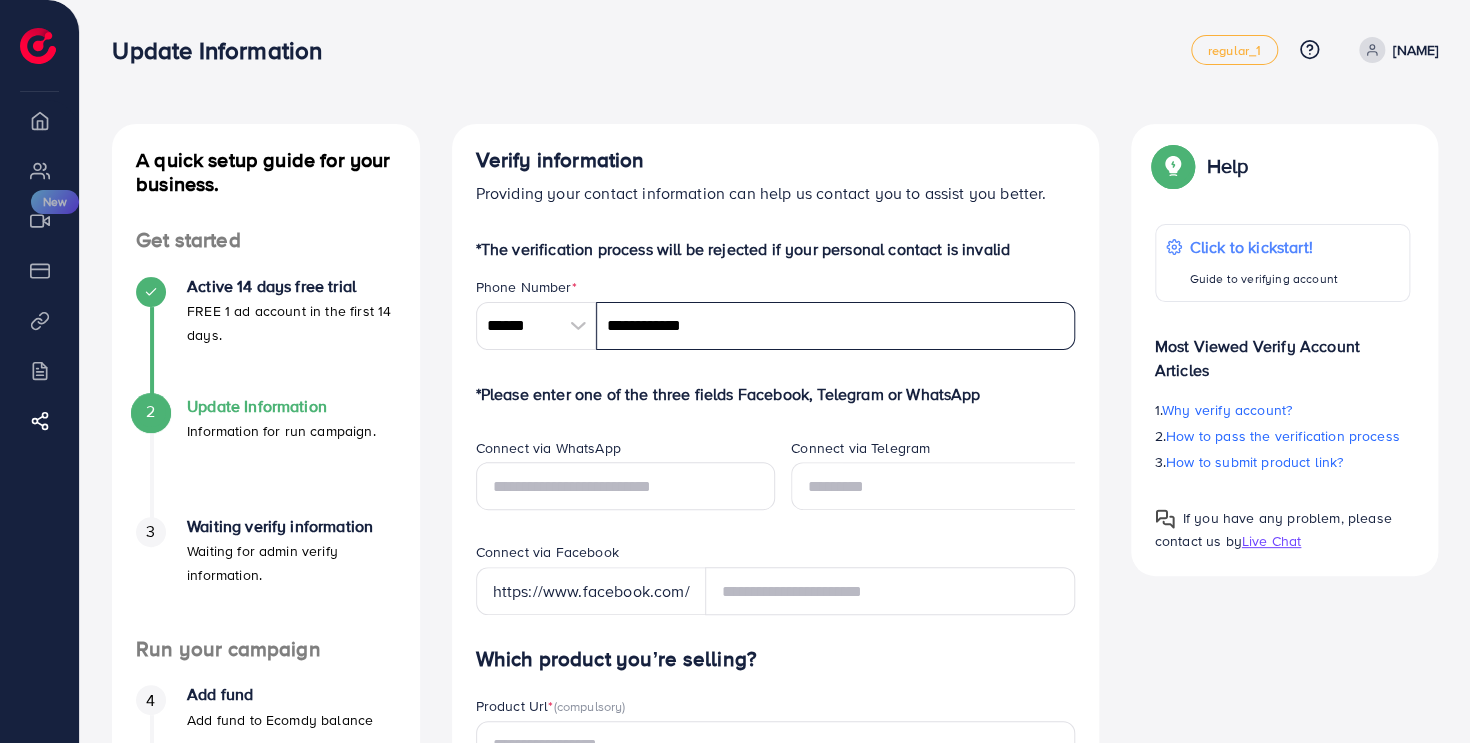click on "**********" at bounding box center (835, 326) 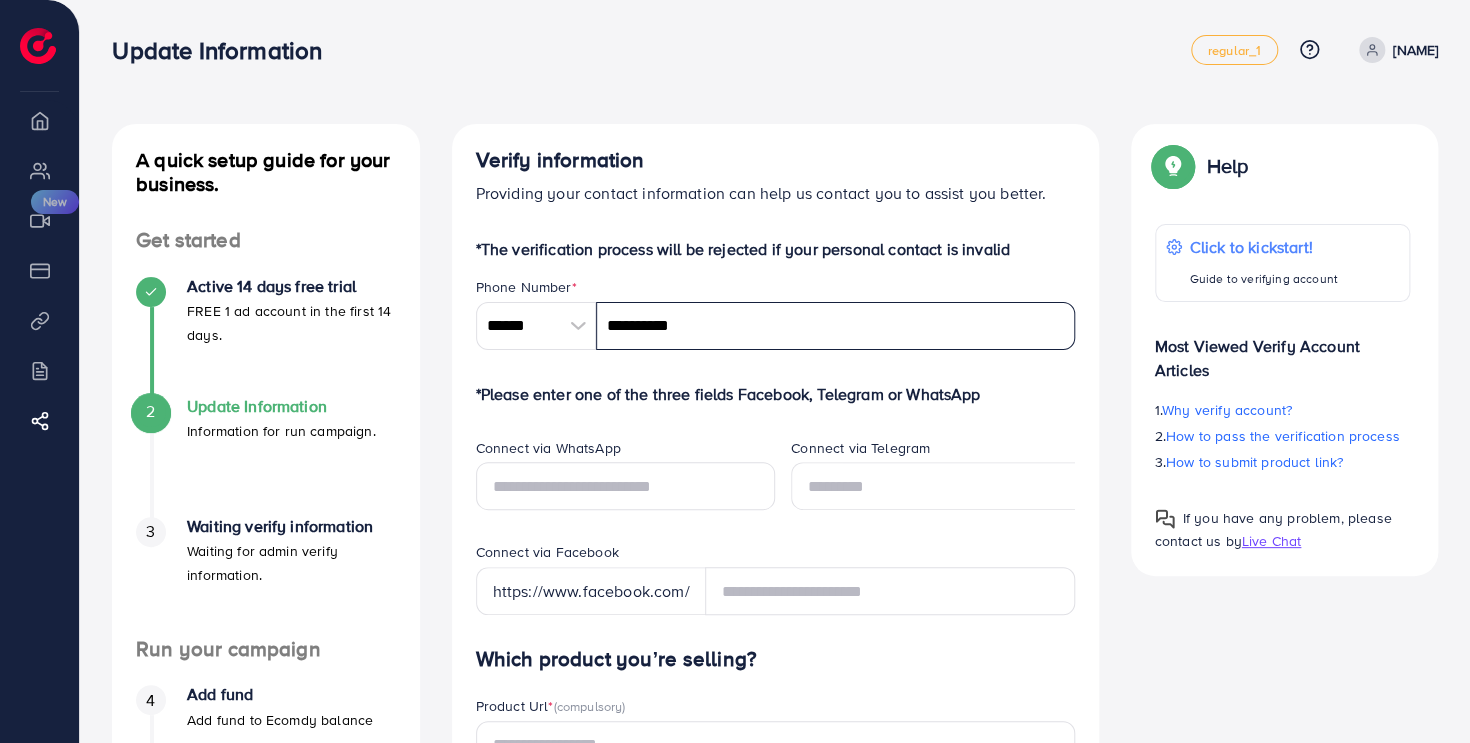 scroll, scrollTop: 100, scrollLeft: 0, axis: vertical 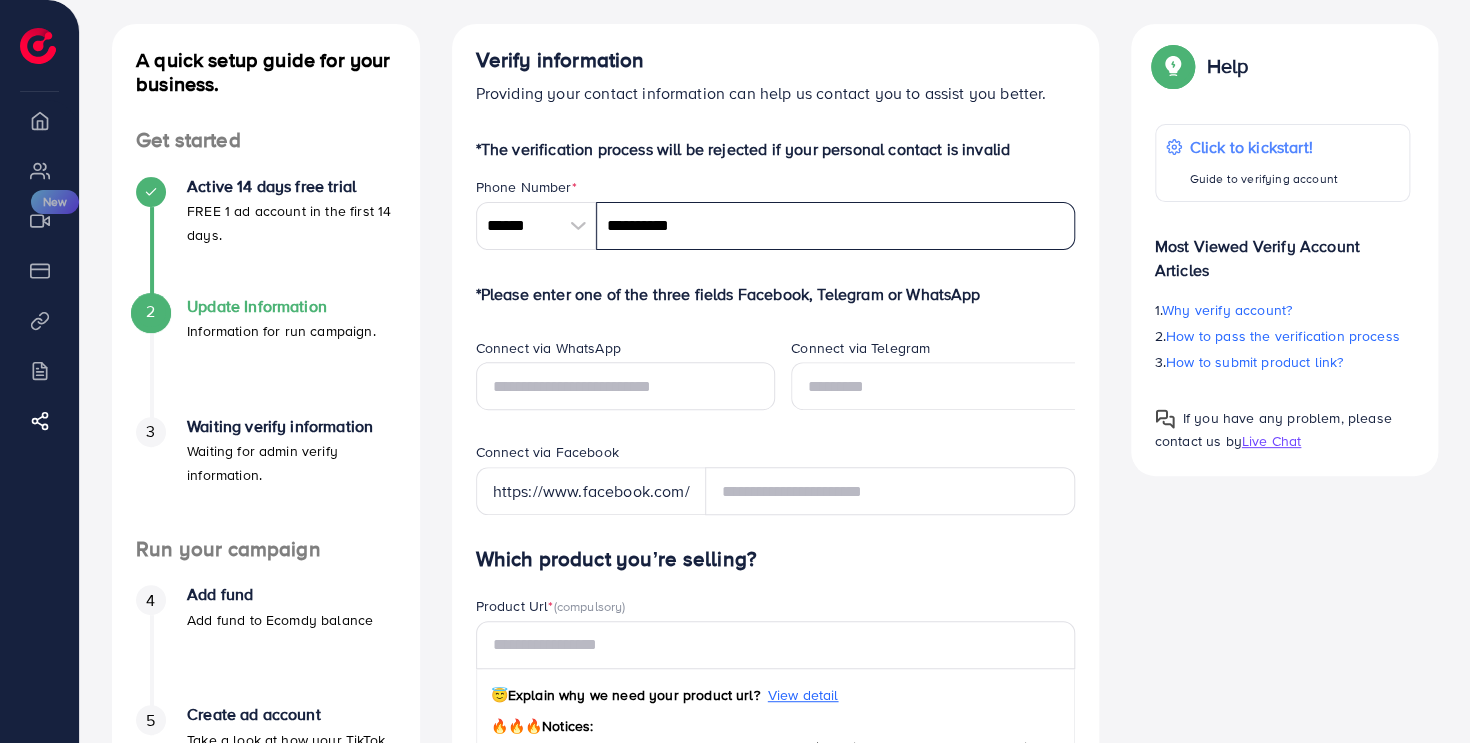 type on "**********" 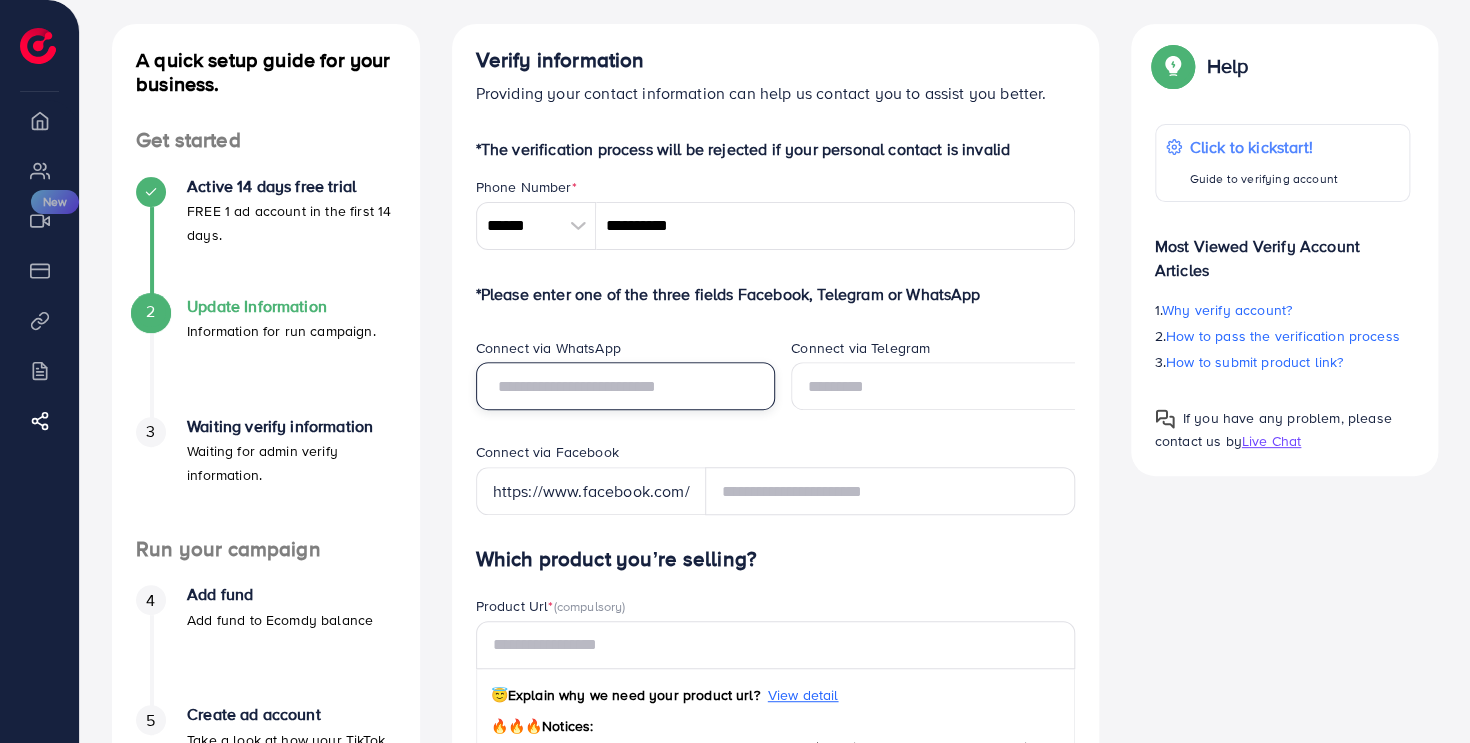click at bounding box center [626, 386] 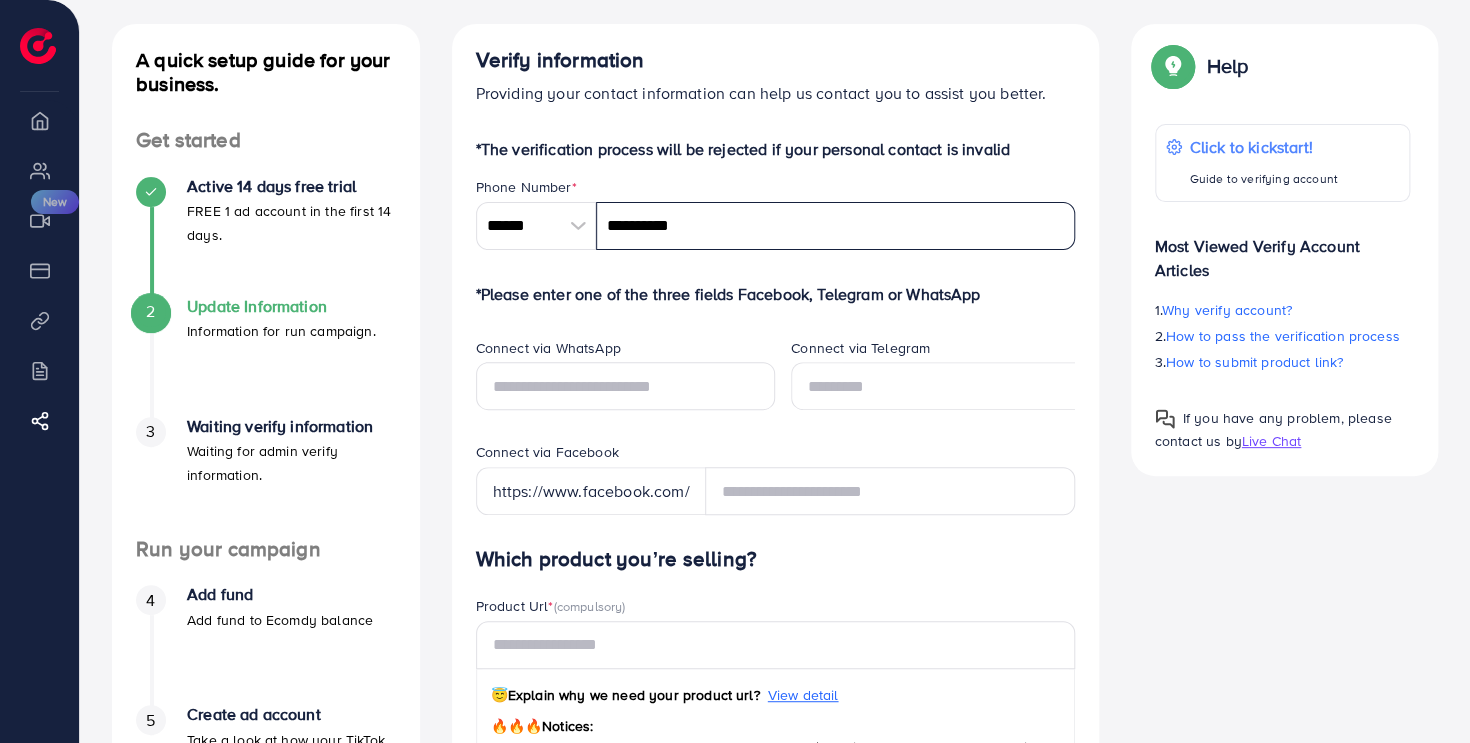 click on "**********" at bounding box center [835, 226] 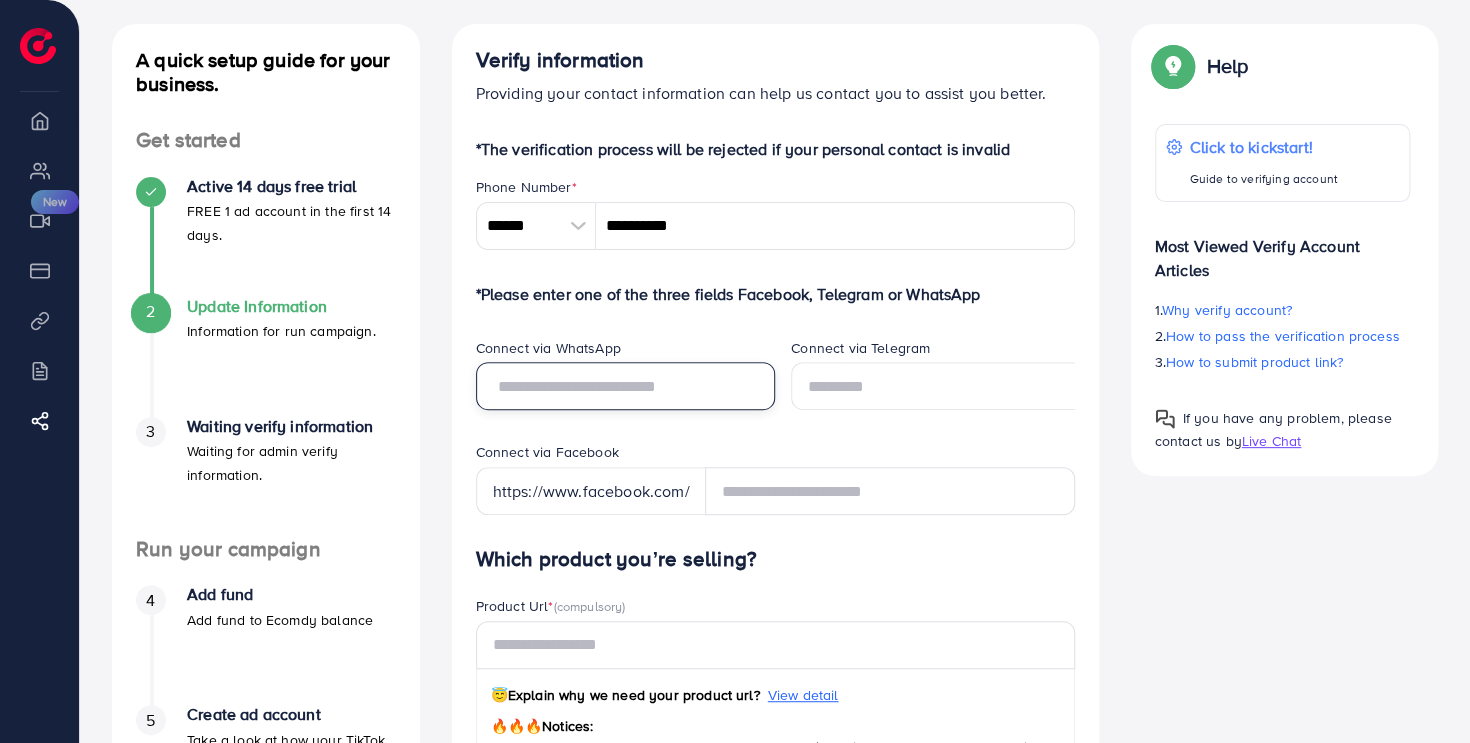 click at bounding box center [626, 386] 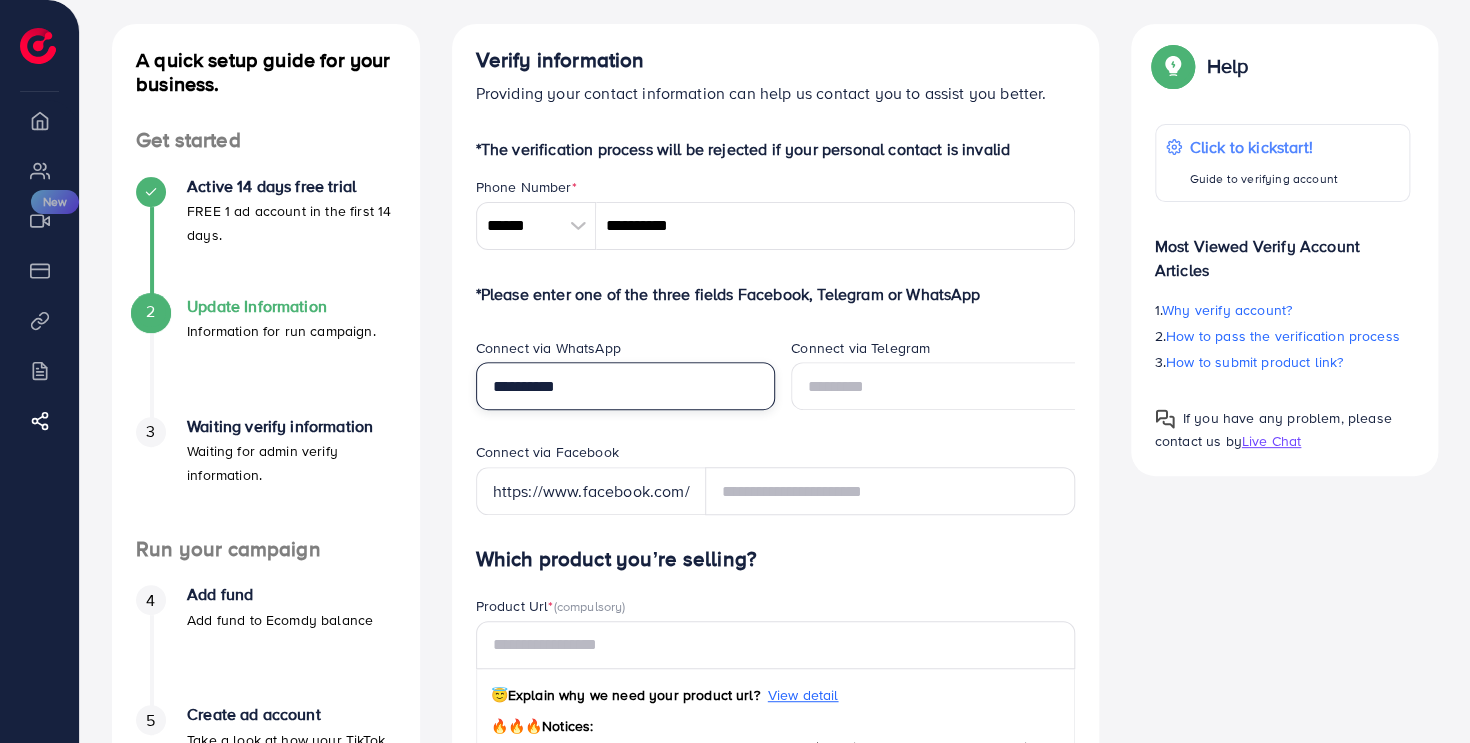 click on "**********" at bounding box center [626, 386] 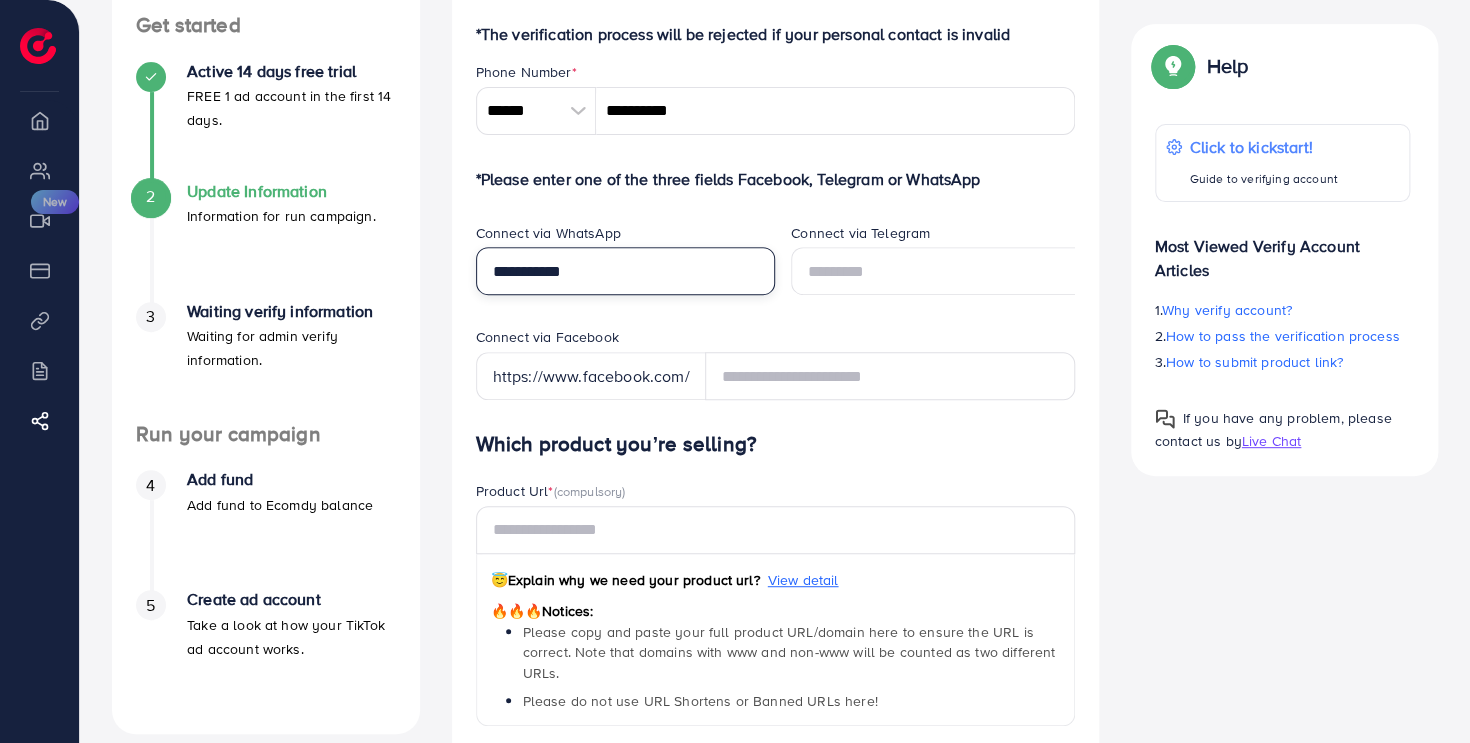 scroll, scrollTop: 300, scrollLeft: 0, axis: vertical 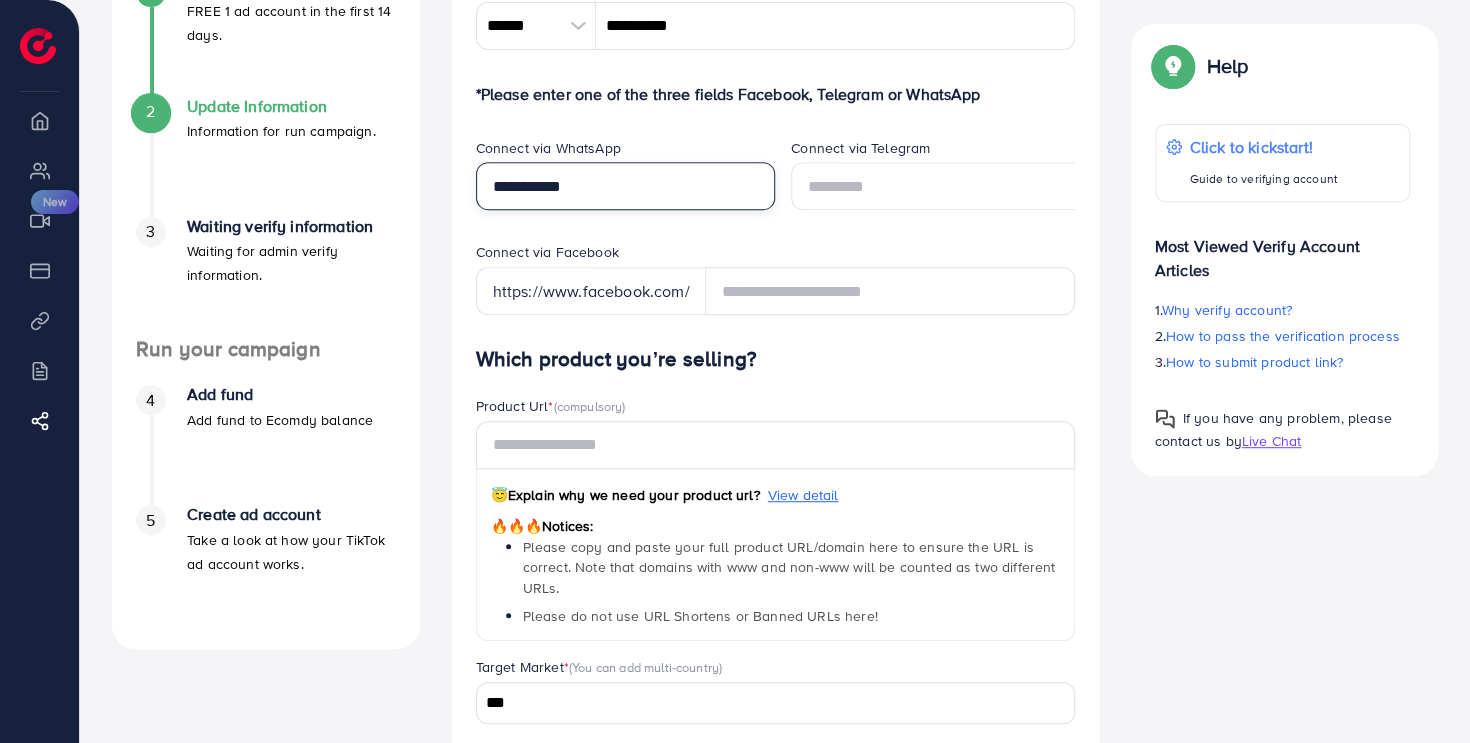 type on "**********" 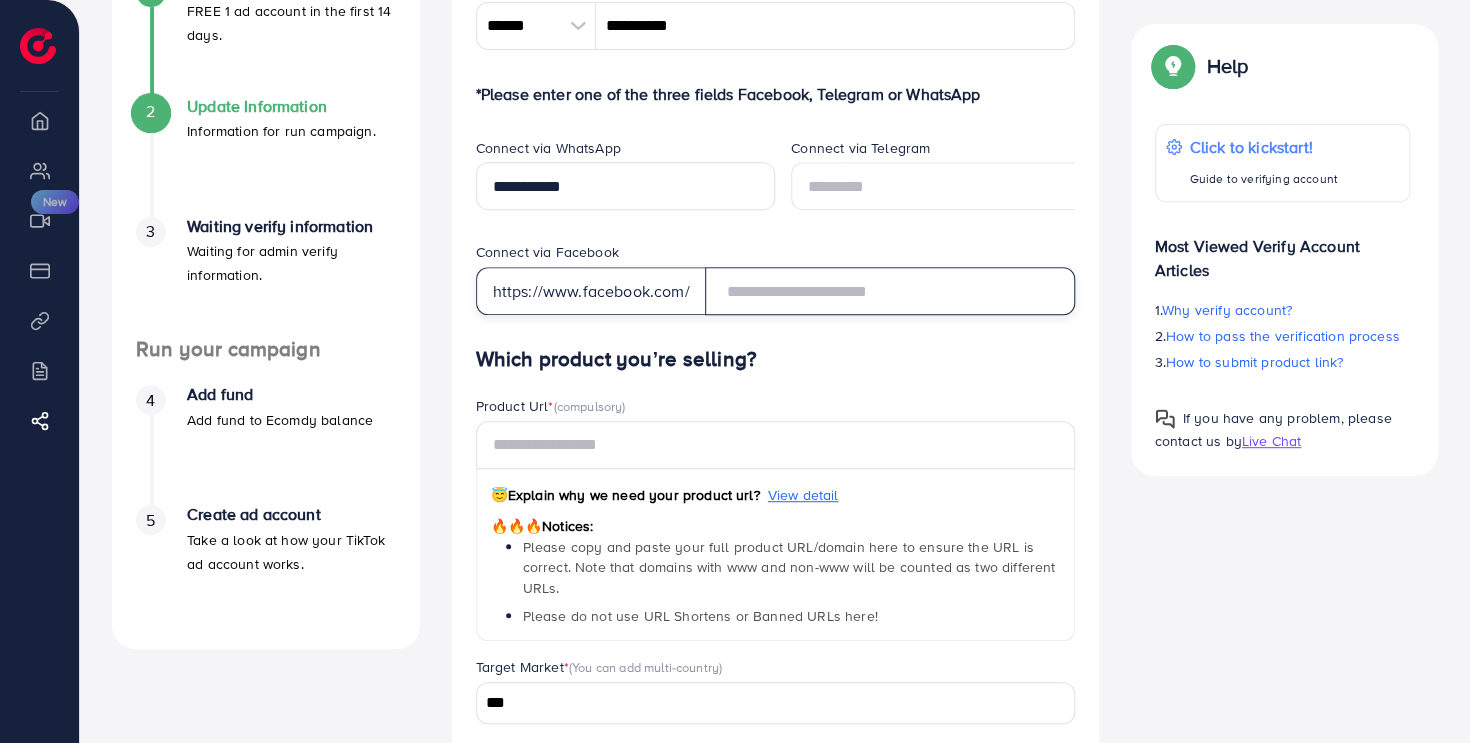 click at bounding box center [890, 291] 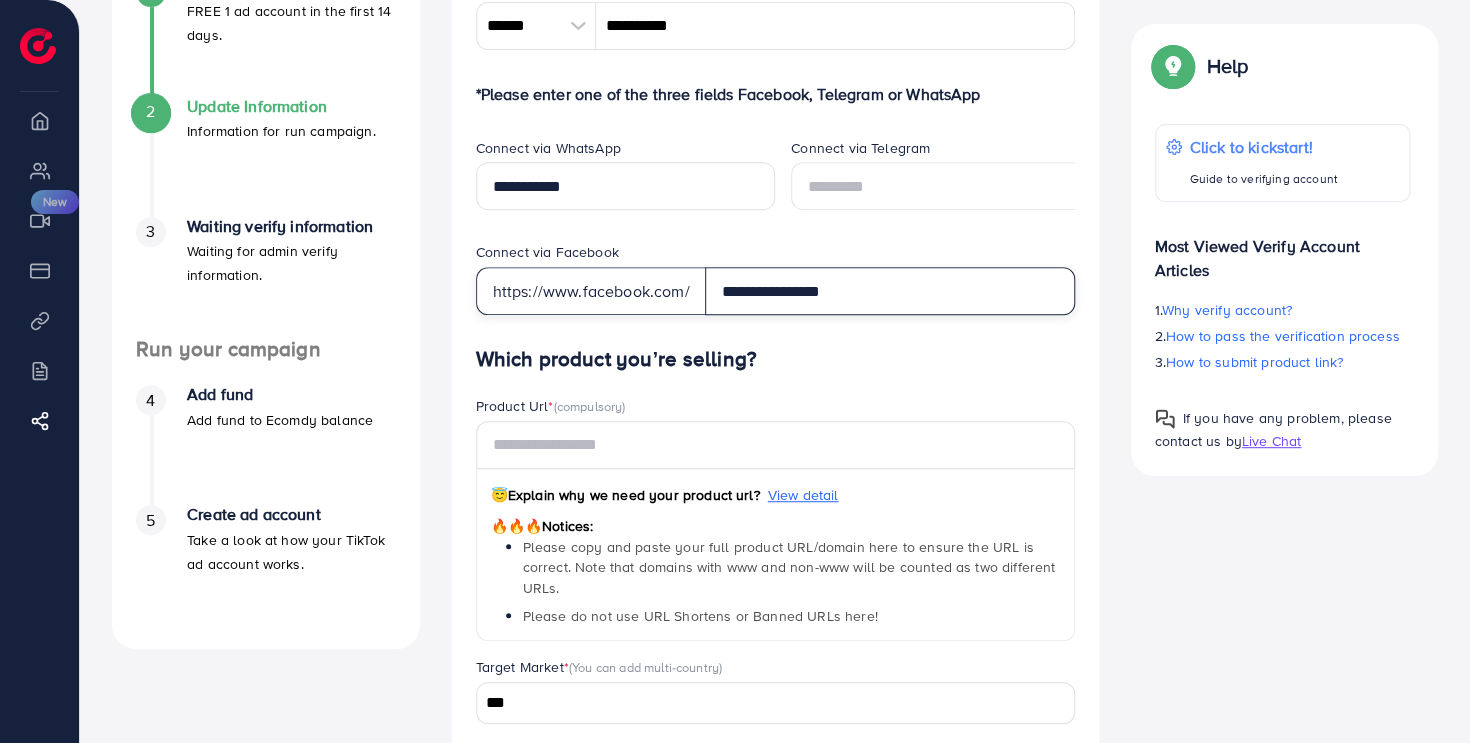 click on "**********" at bounding box center (890, 291) 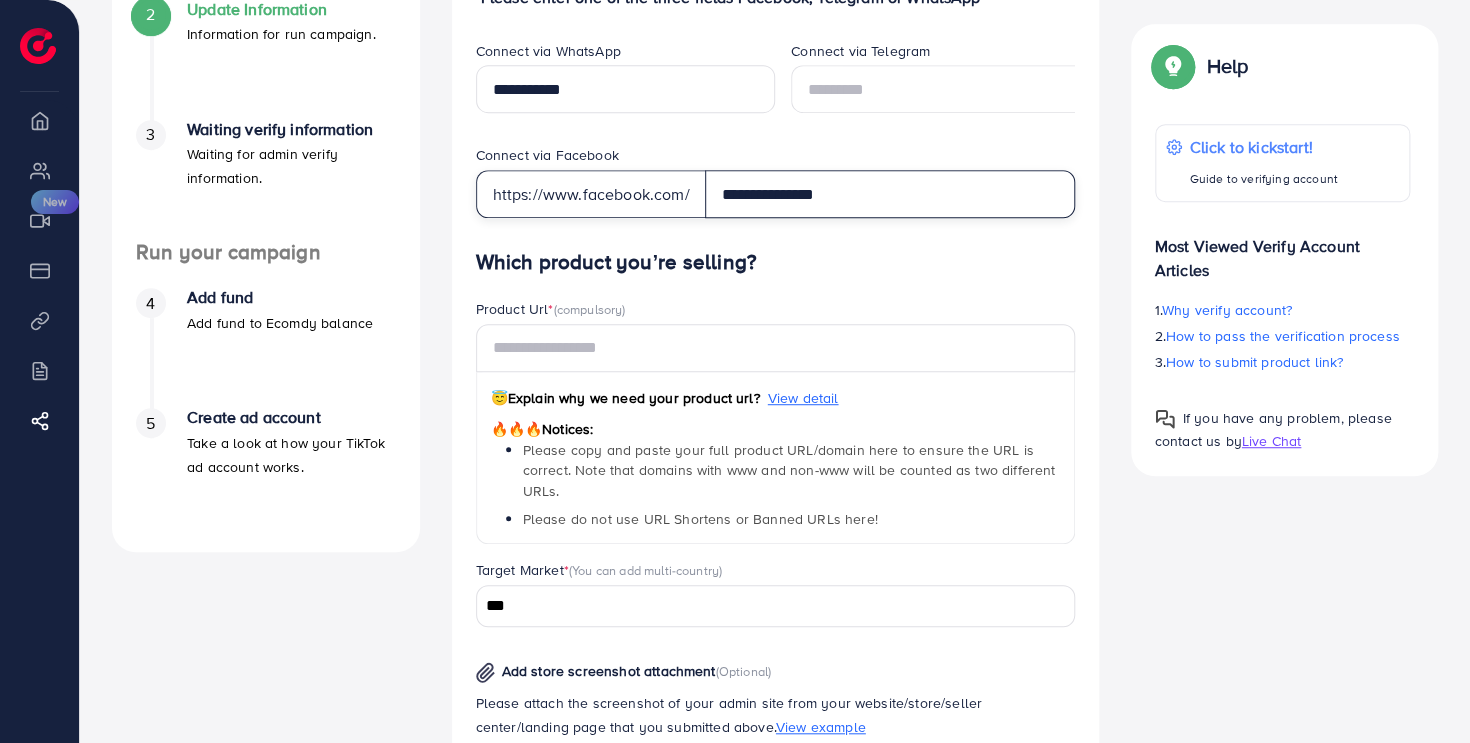 scroll, scrollTop: 500, scrollLeft: 0, axis: vertical 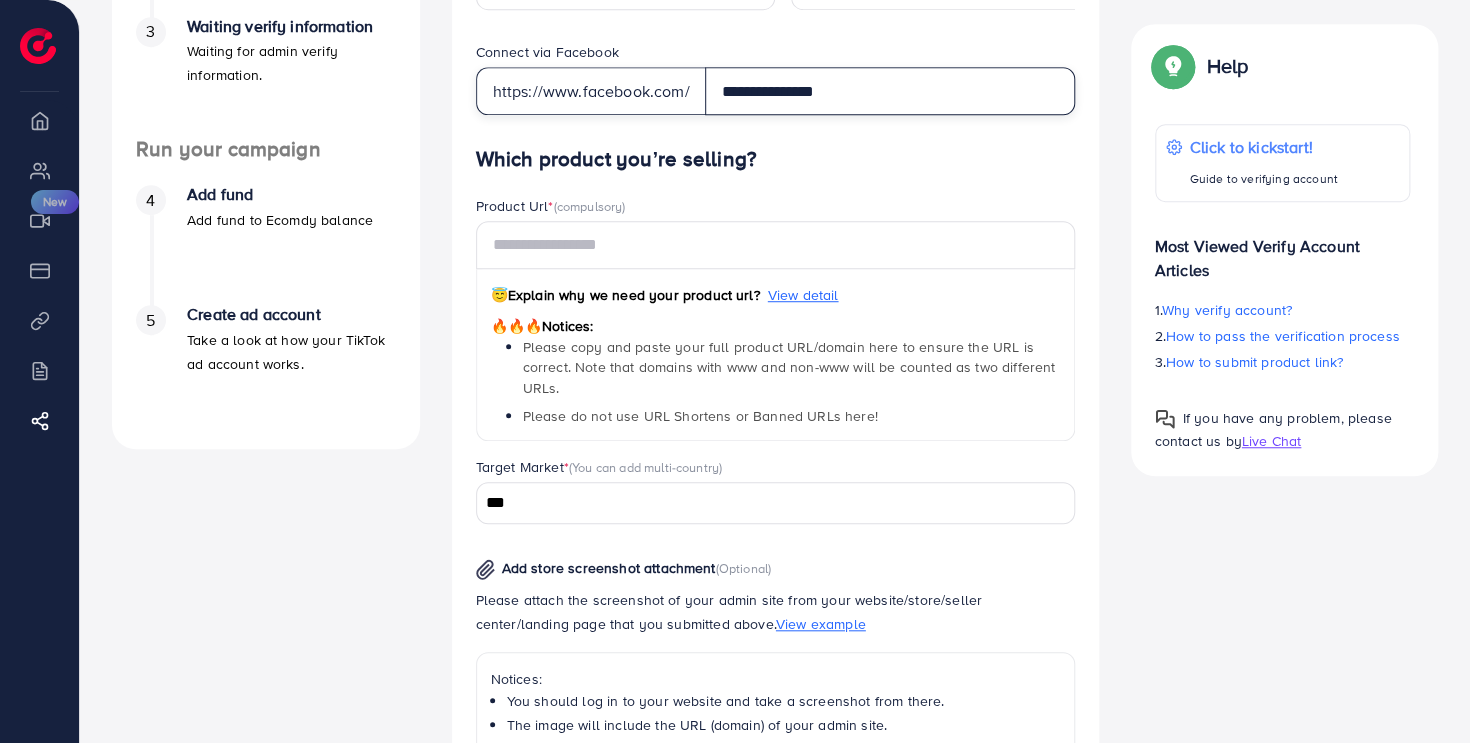 type on "**********" 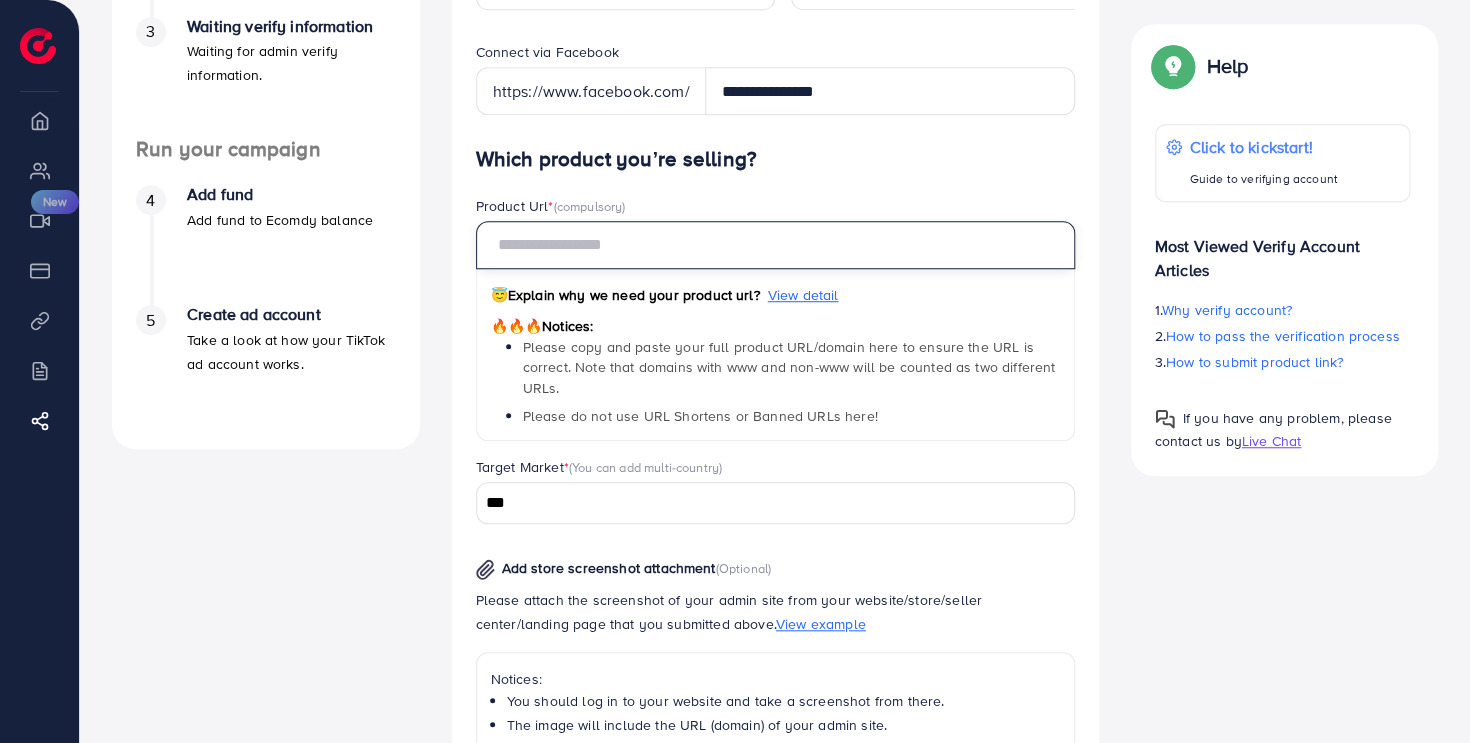 click at bounding box center (775, 245) 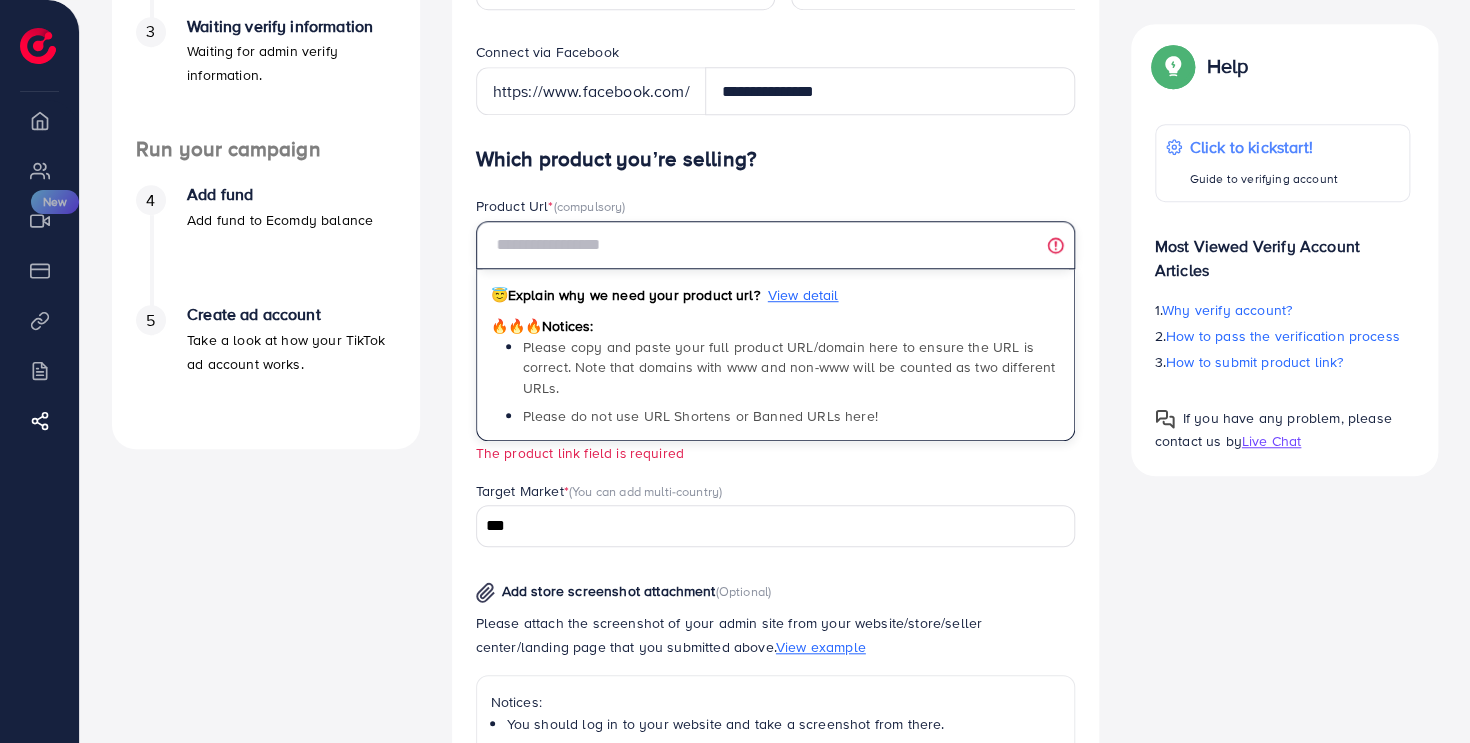 paste on "**********" 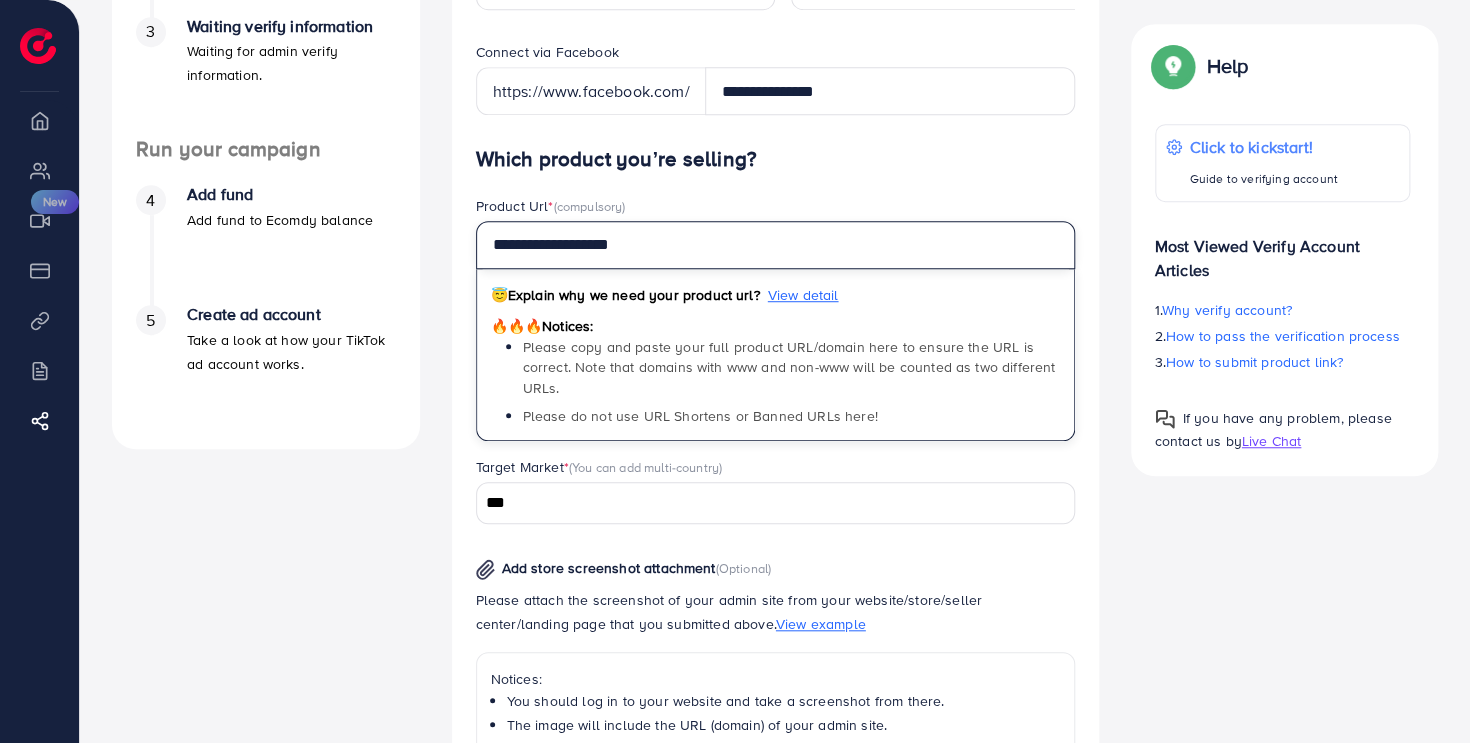 paste on "**********" 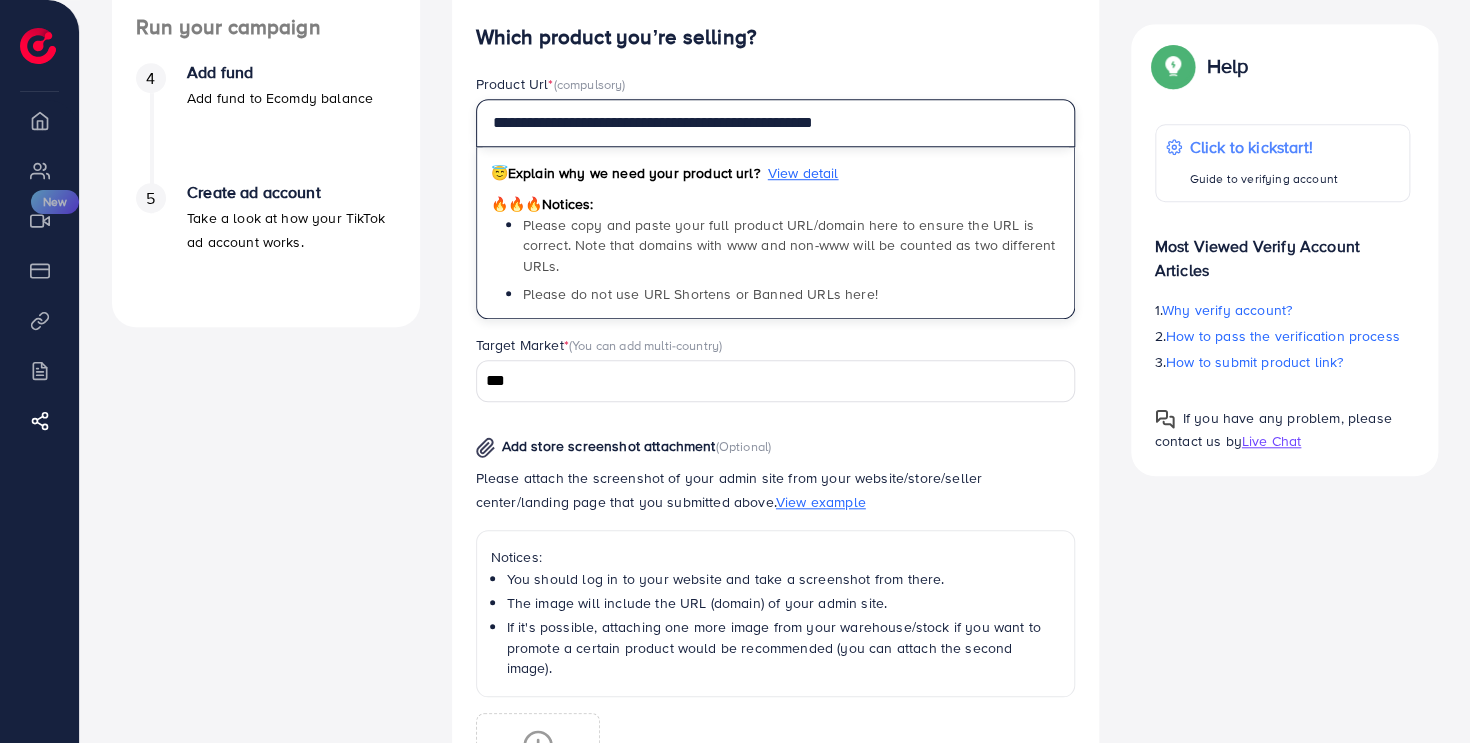 scroll, scrollTop: 700, scrollLeft: 0, axis: vertical 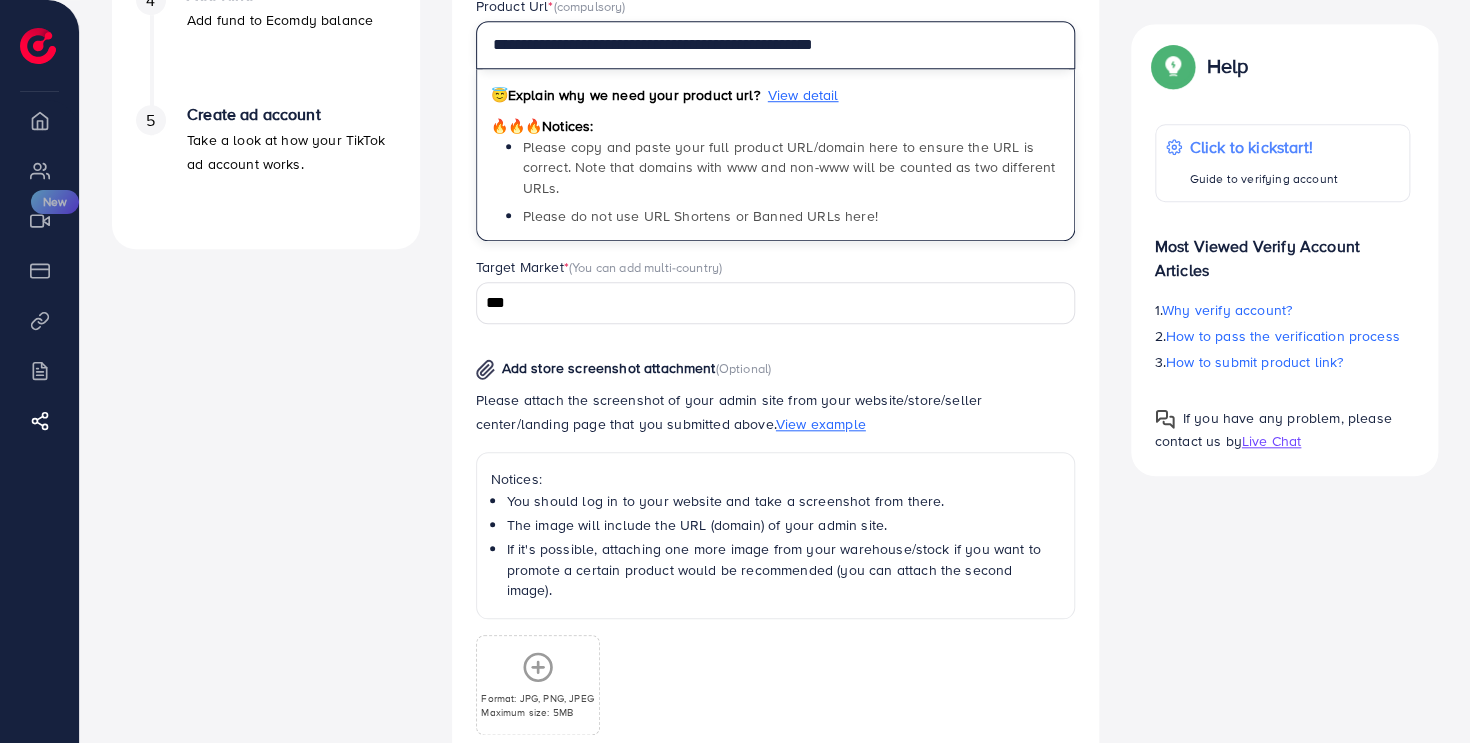 type on "**********" 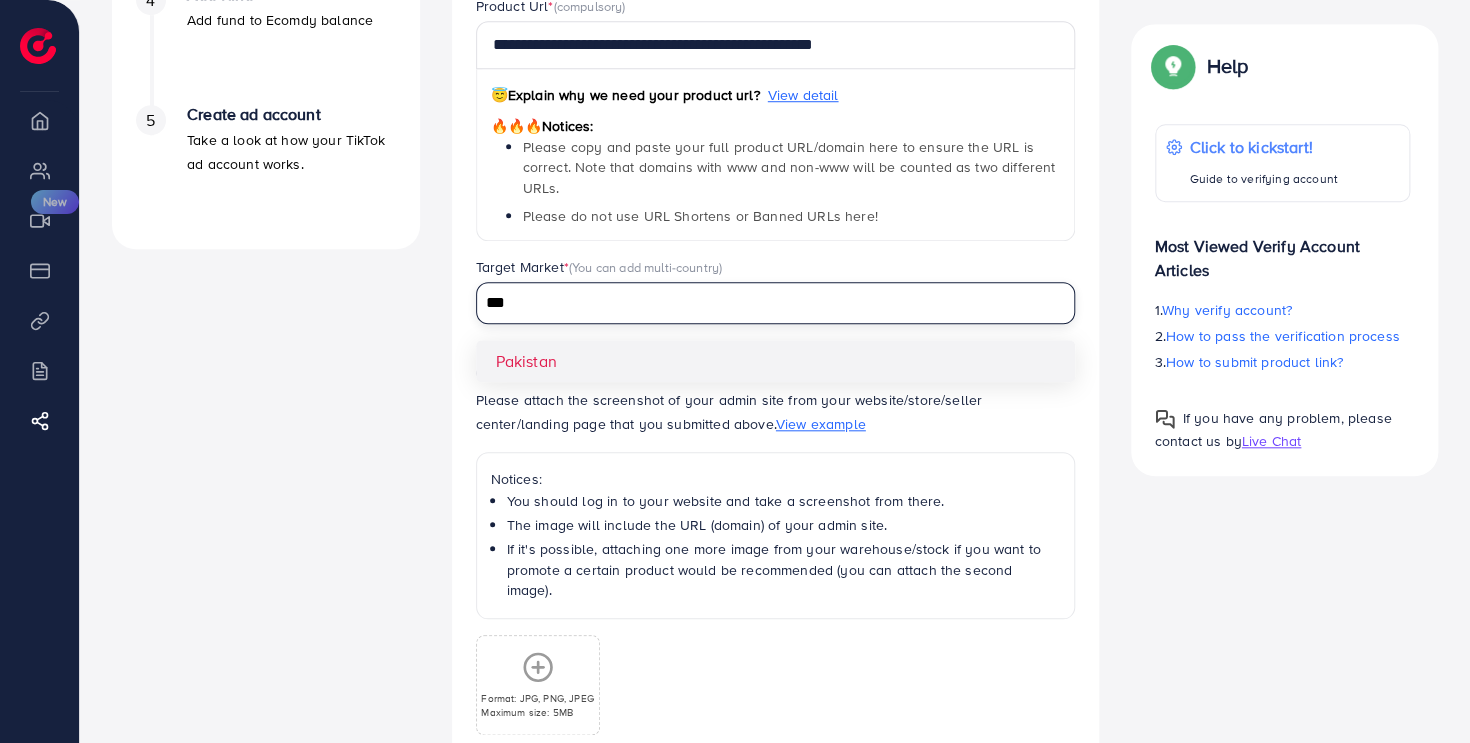 click on "***" at bounding box center (764, 301) 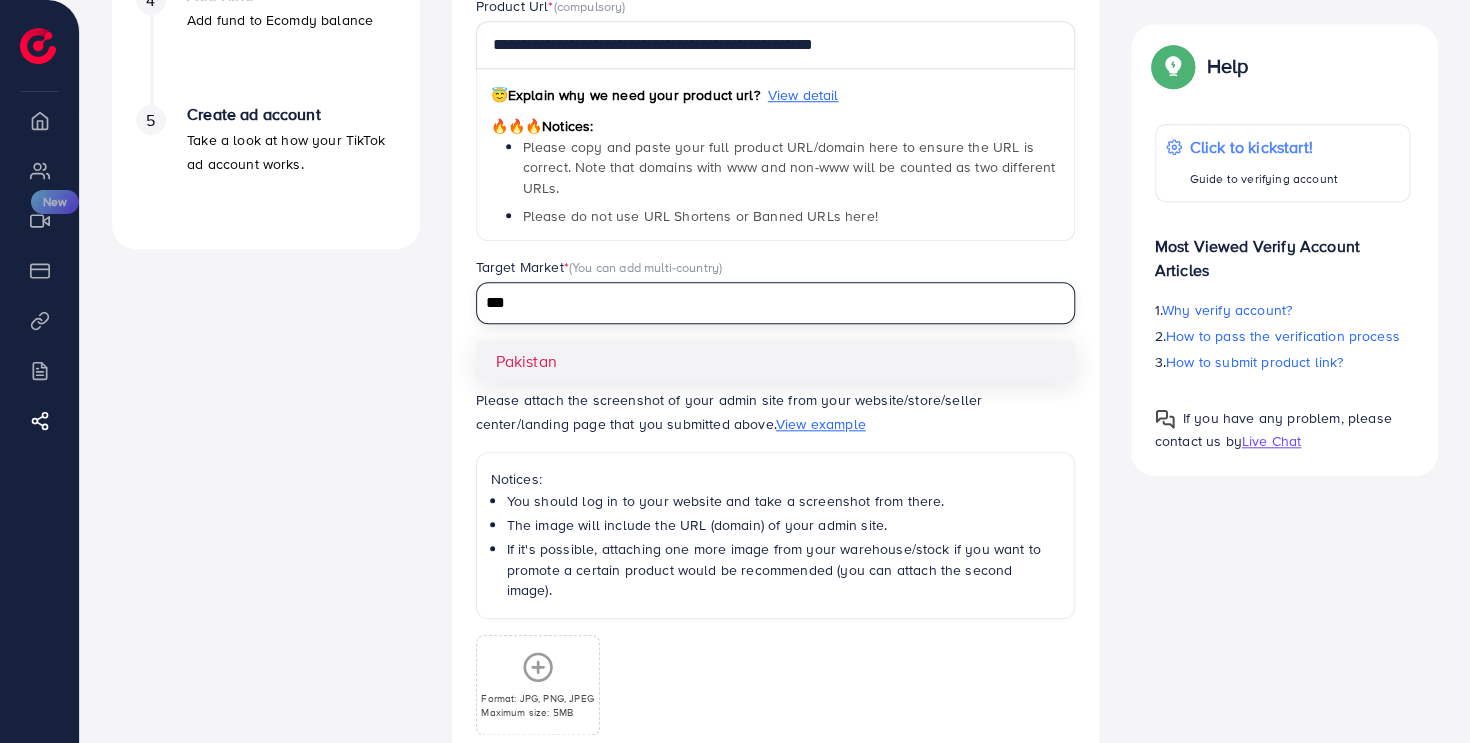 type 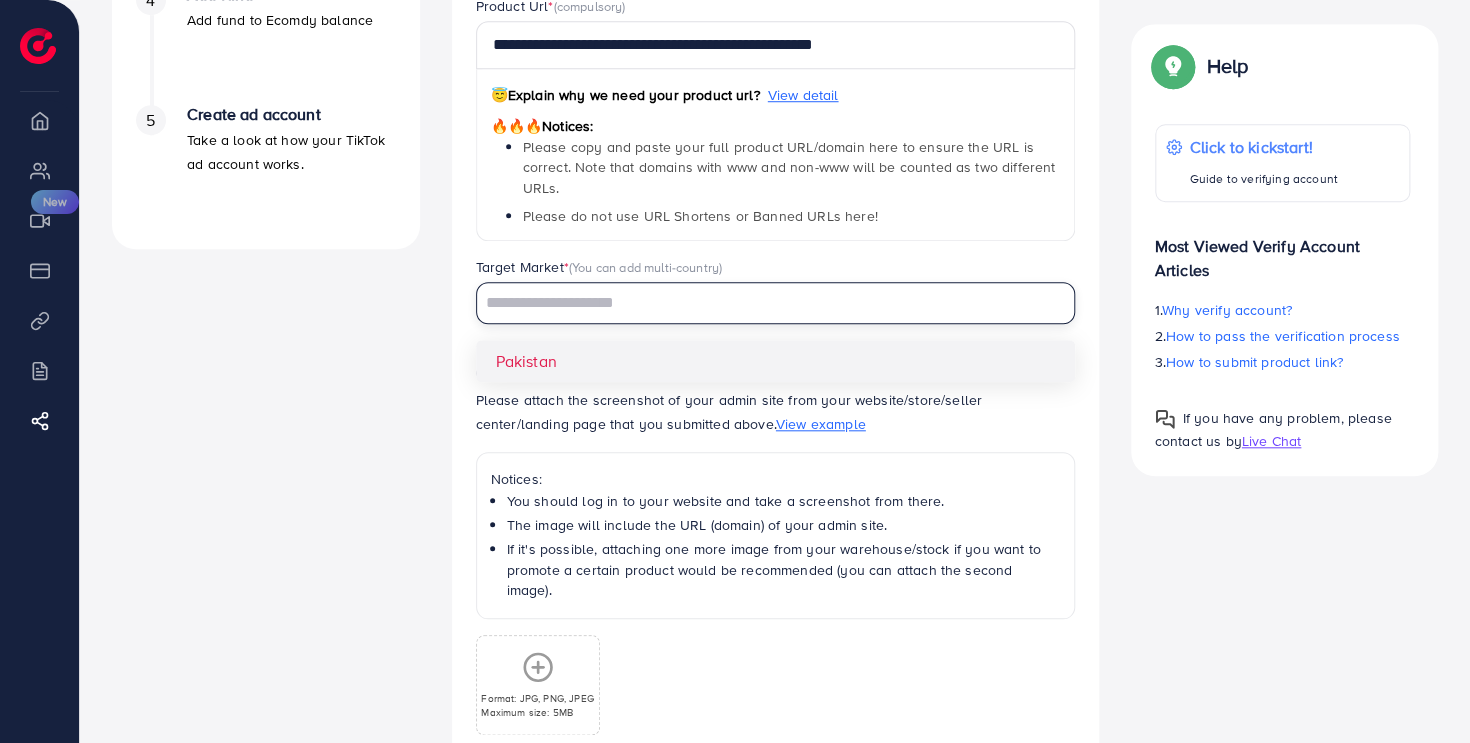 click on "**********" at bounding box center (775, 405) 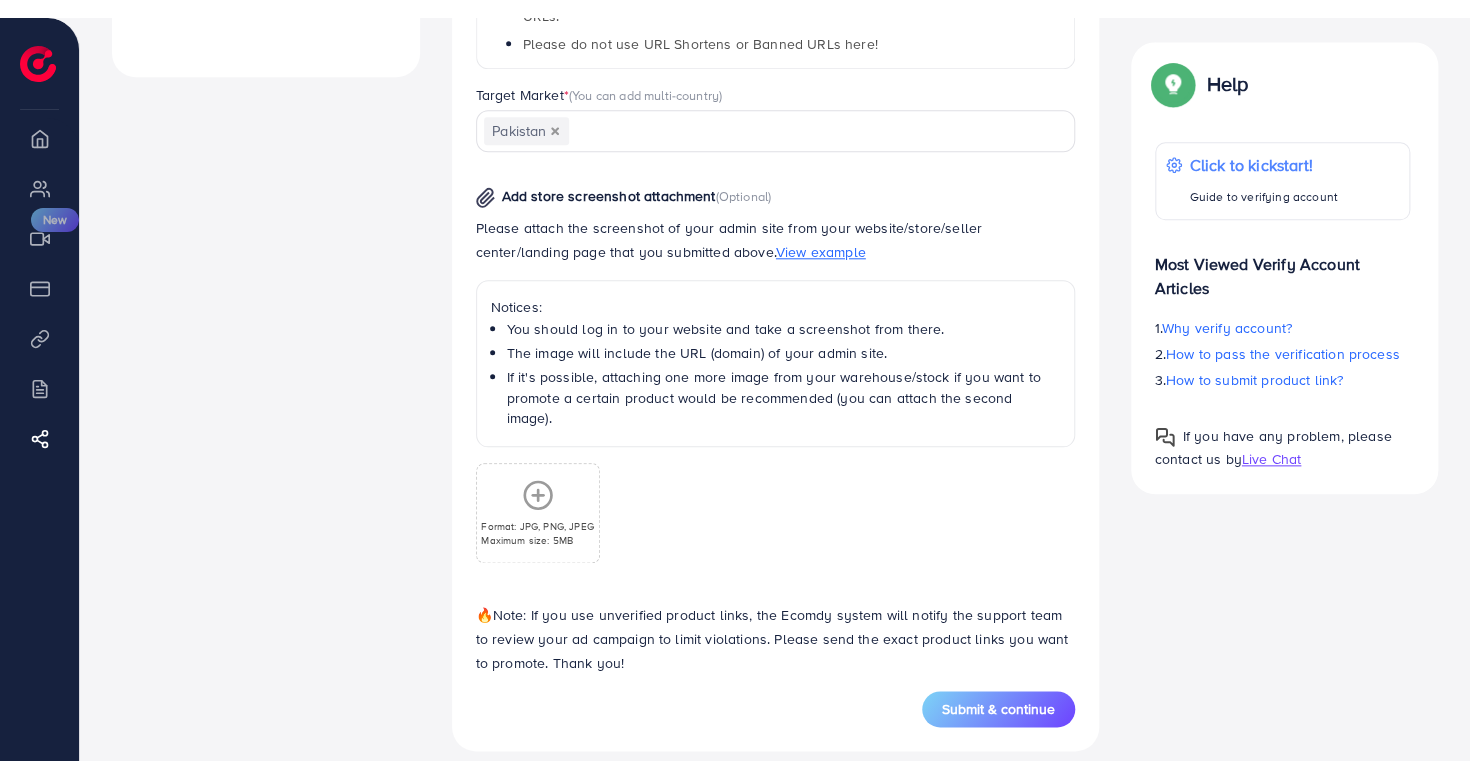 scroll, scrollTop: 856, scrollLeft: 0, axis: vertical 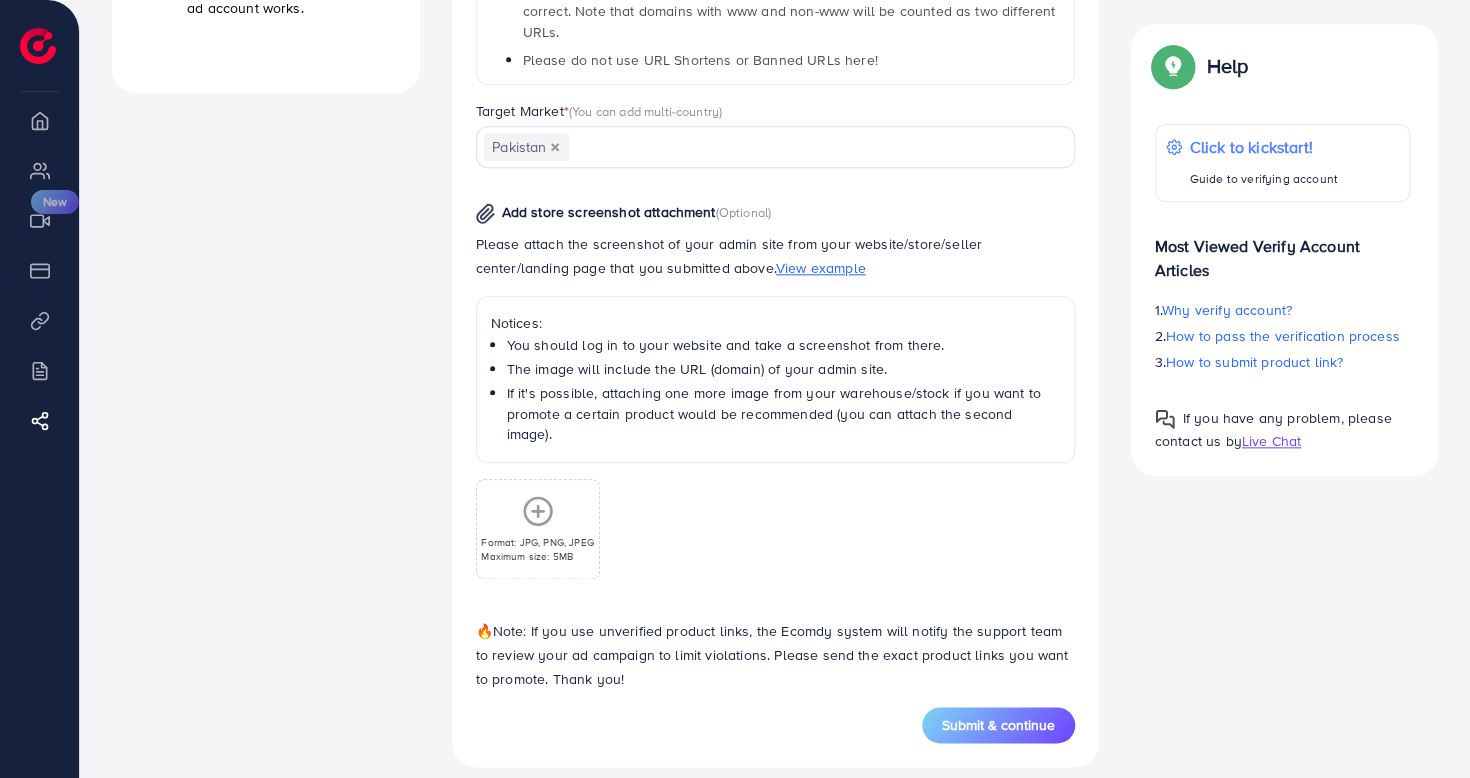 click on "Please attach the screenshot of your admin site from your website/store/seller center/landing page that you submitted above.  View example" at bounding box center (775, 256) 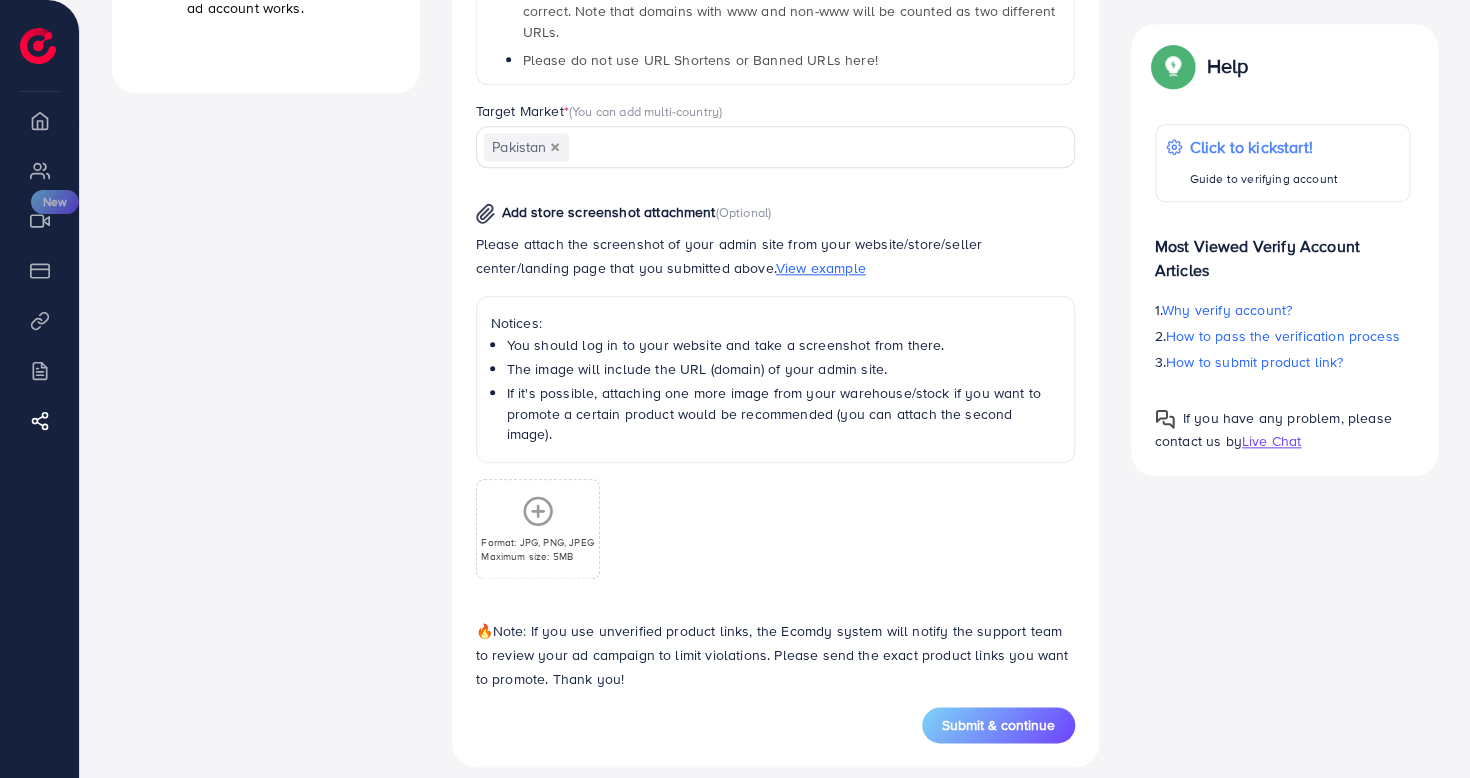 click on "Format: JPG, PNG, JPEG   Maximum size: 5MB" at bounding box center [537, 529] 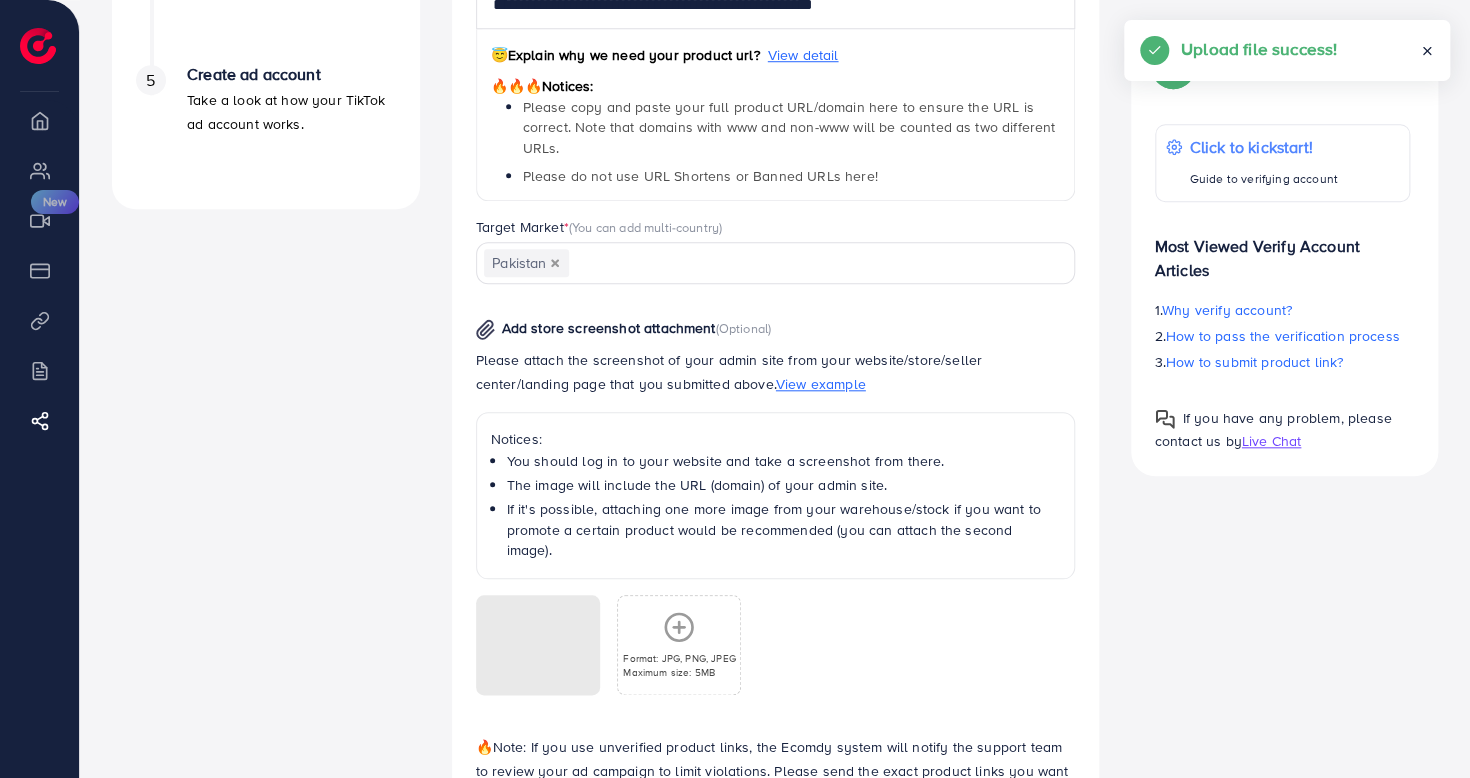scroll, scrollTop: 856, scrollLeft: 0, axis: vertical 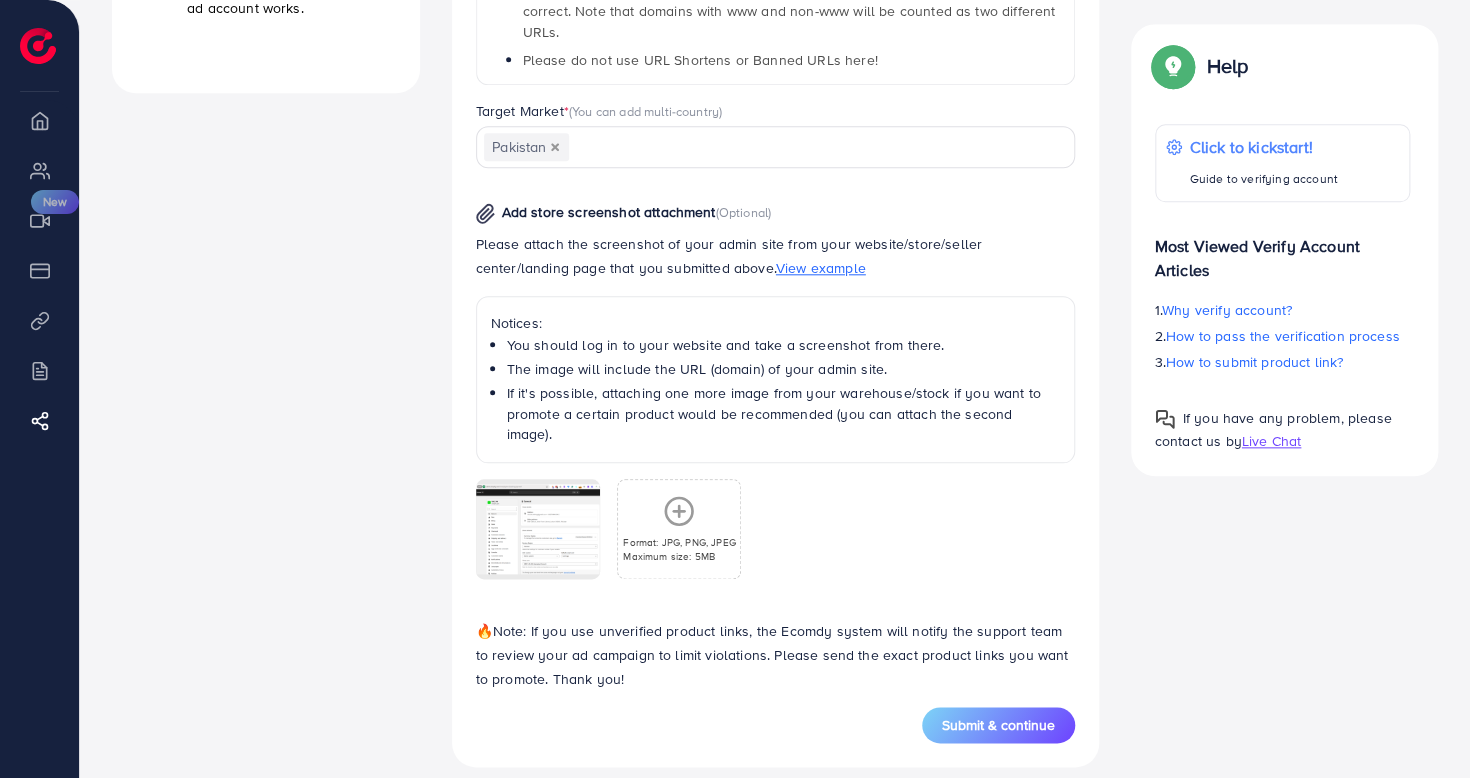 click on "Format: JPG, PNG, JPEG" at bounding box center (679, 542) 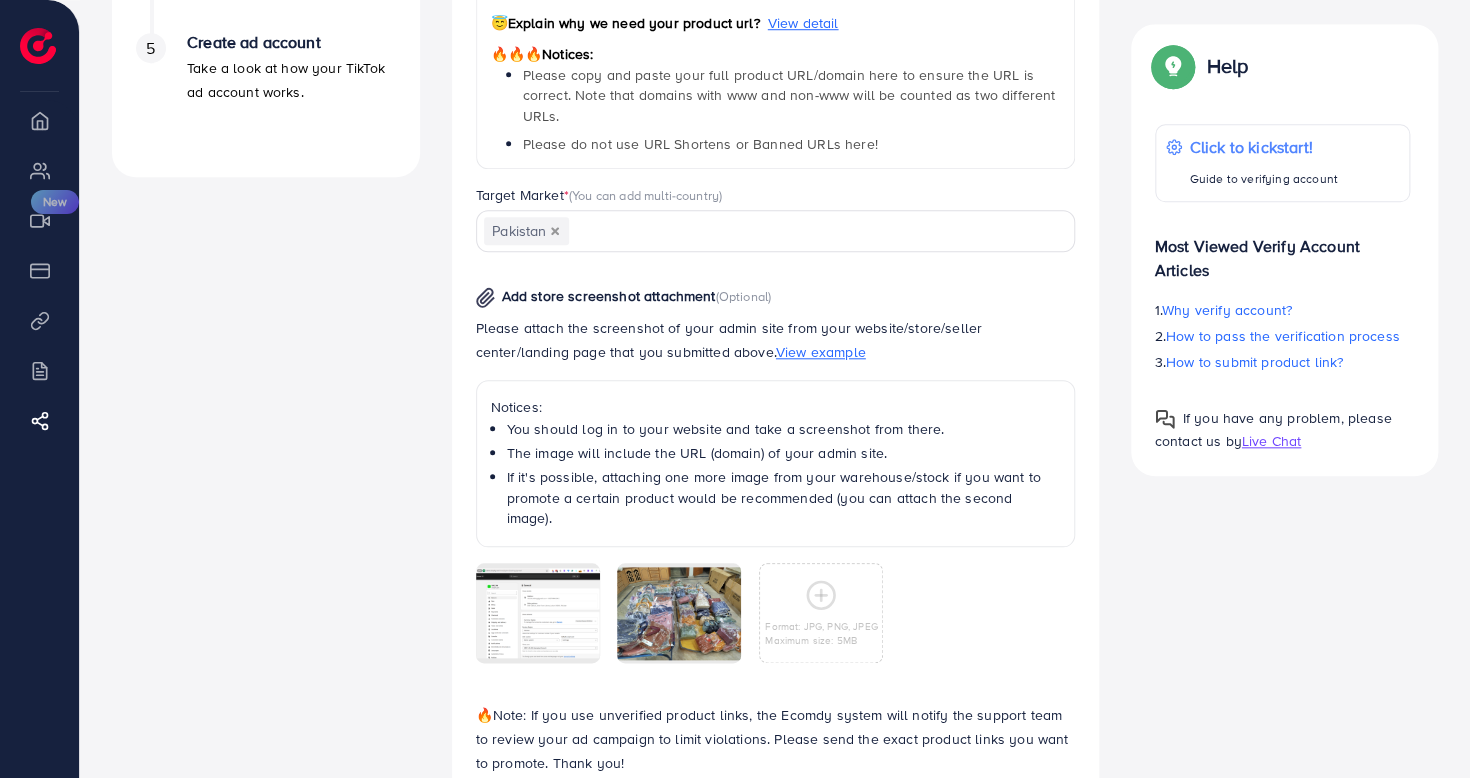 scroll, scrollTop: 856, scrollLeft: 0, axis: vertical 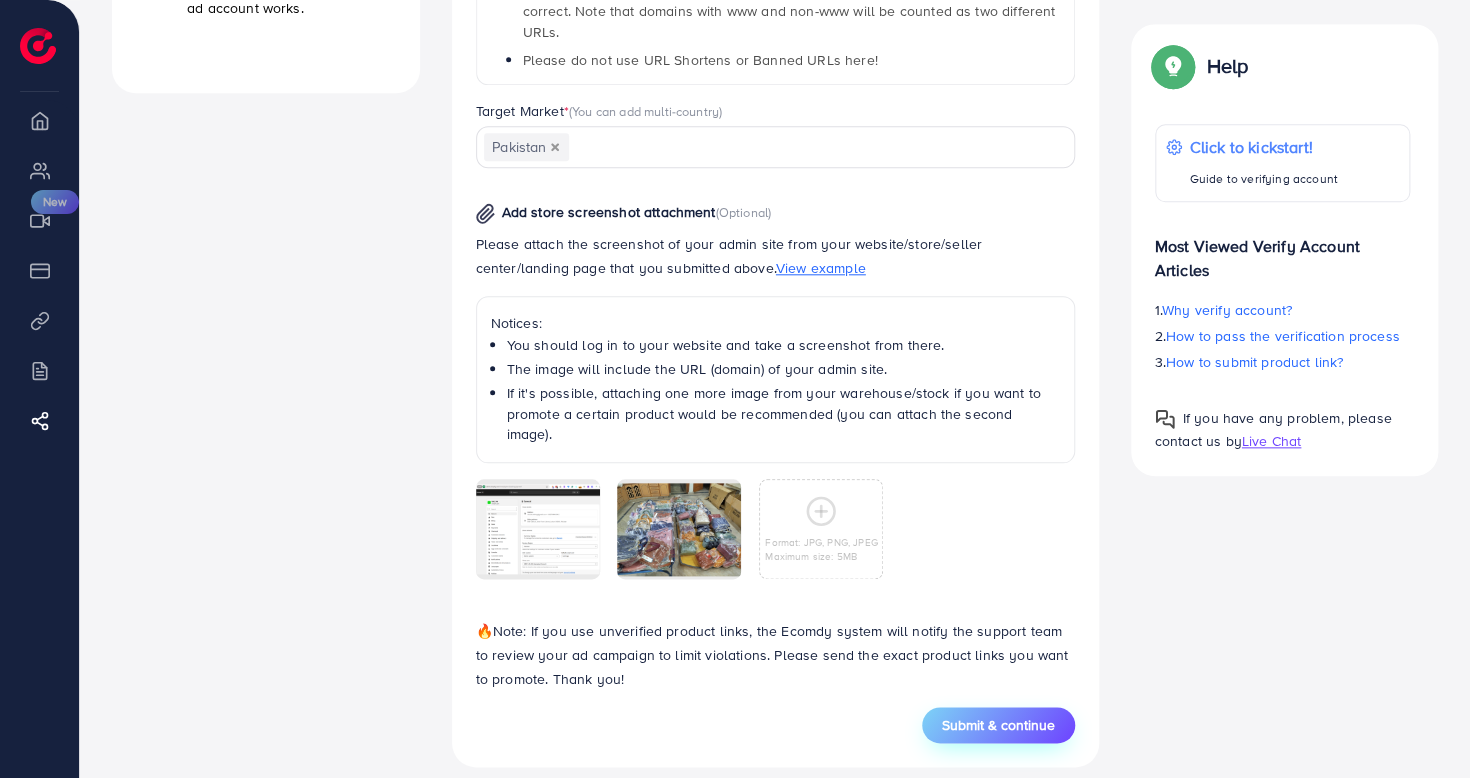 click on "Submit & continue" at bounding box center (998, 725) 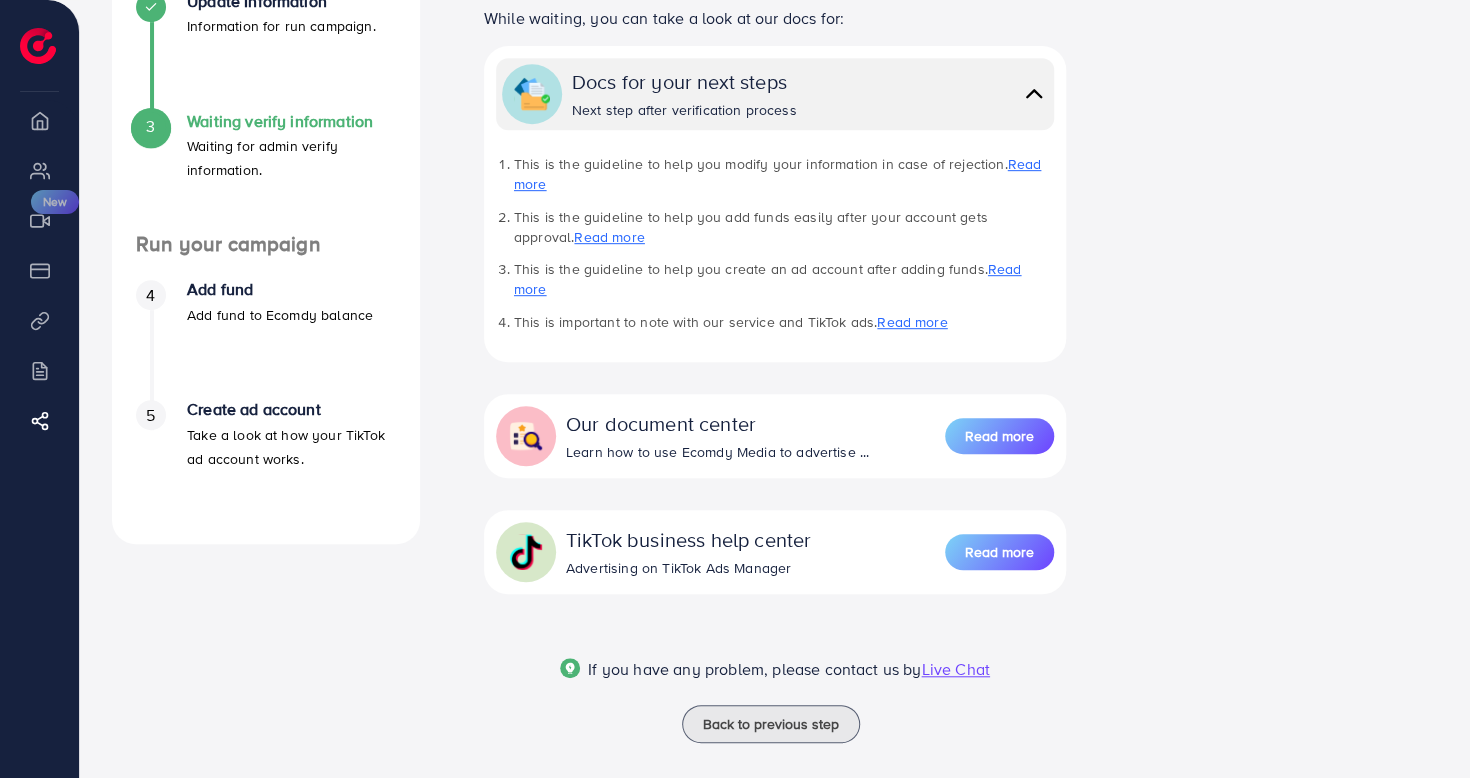scroll, scrollTop: 0, scrollLeft: 0, axis: both 